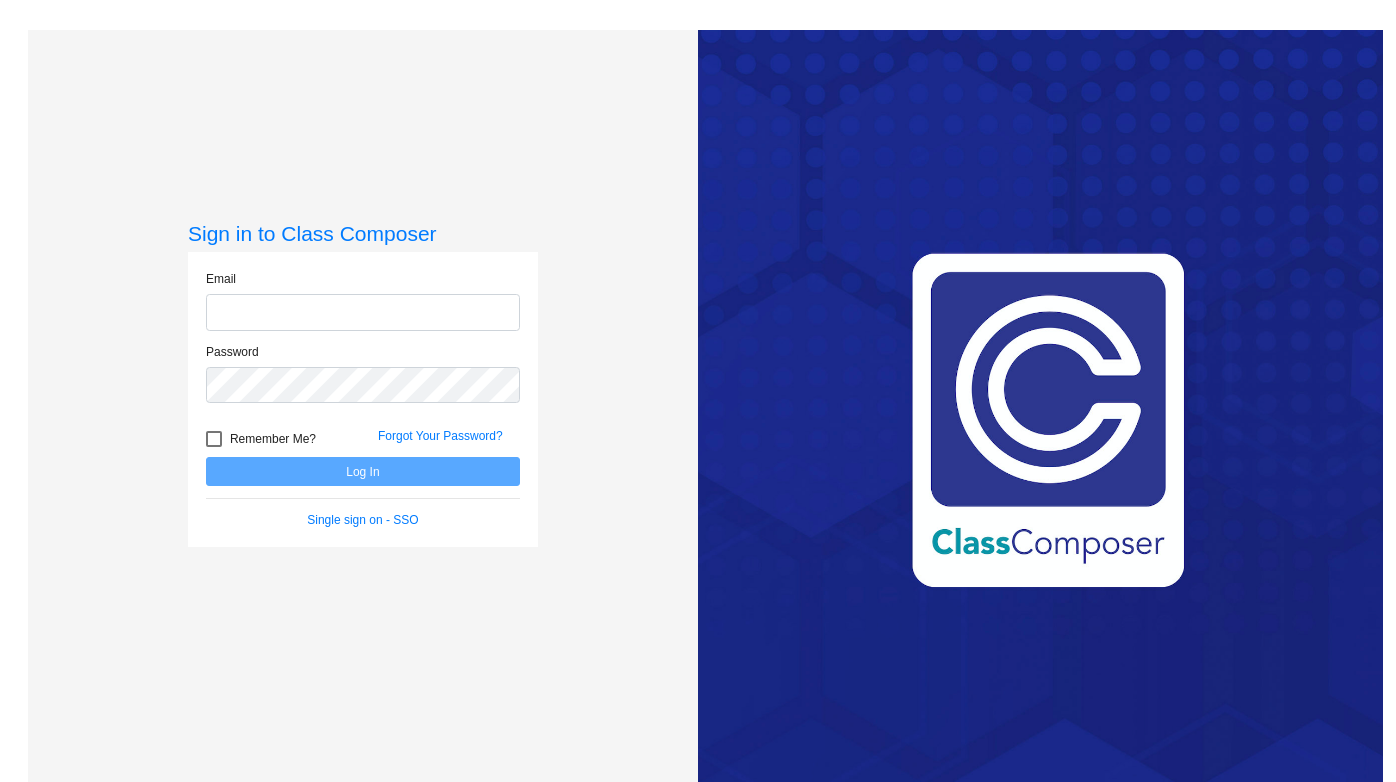 scroll, scrollTop: 0, scrollLeft: 0, axis: both 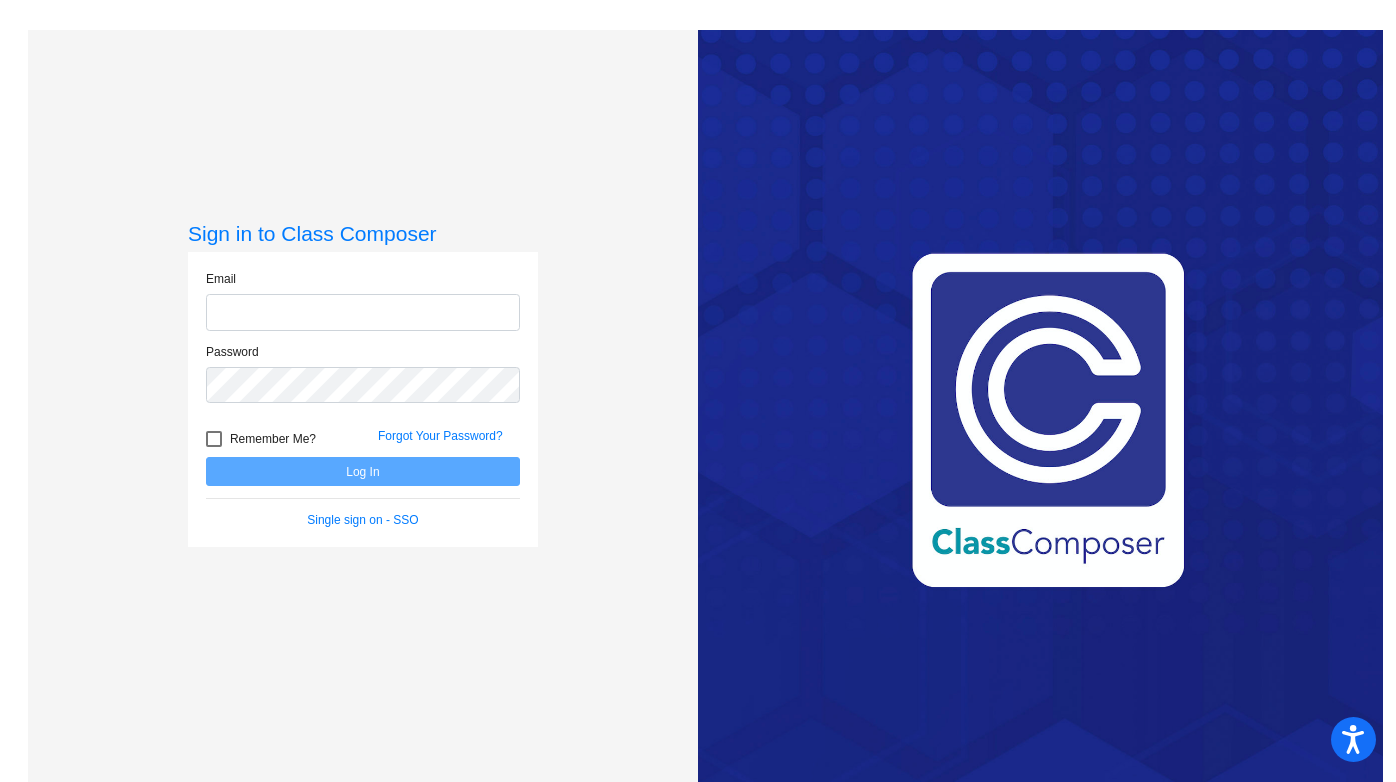 type on "[PERSON_NAME][EMAIL_ADDRESS][PERSON_NAME][DOMAIN_NAME]" 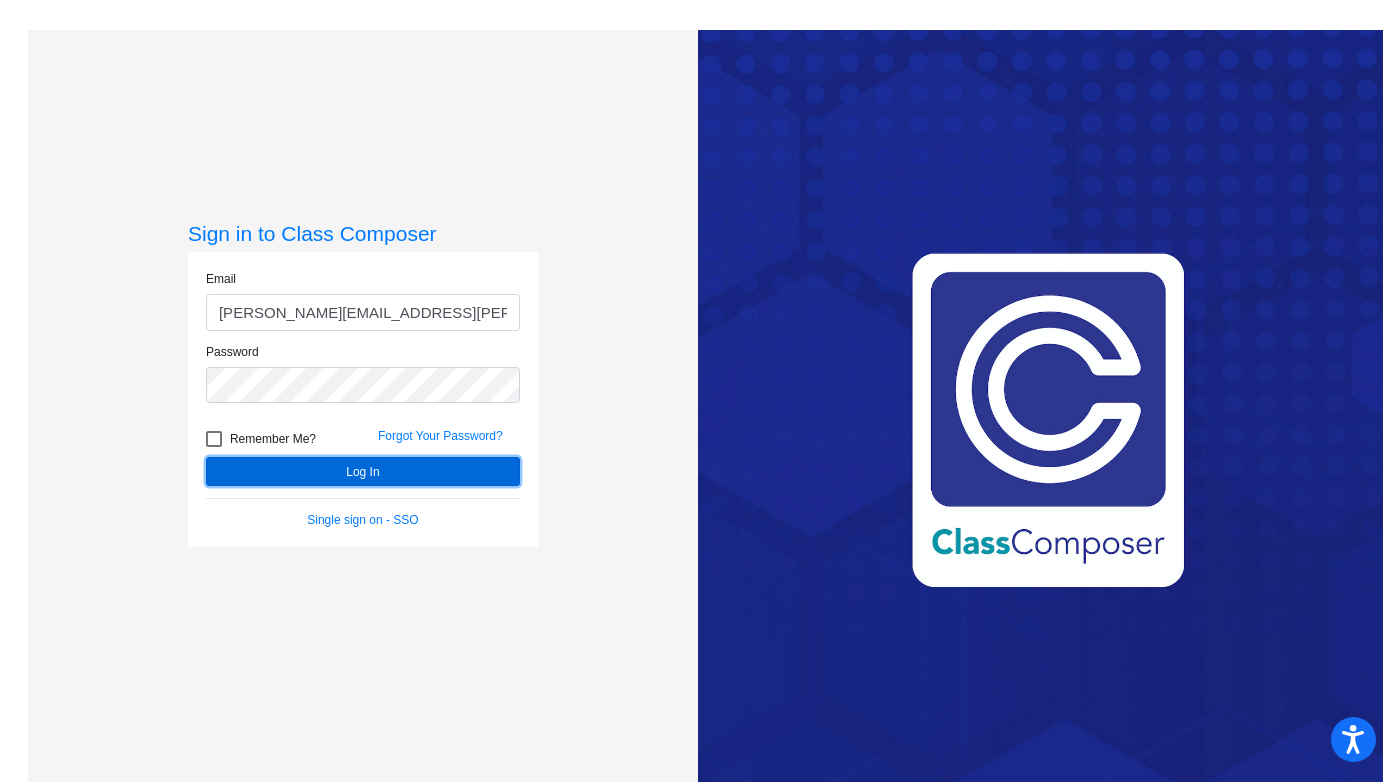 click on "Log In" 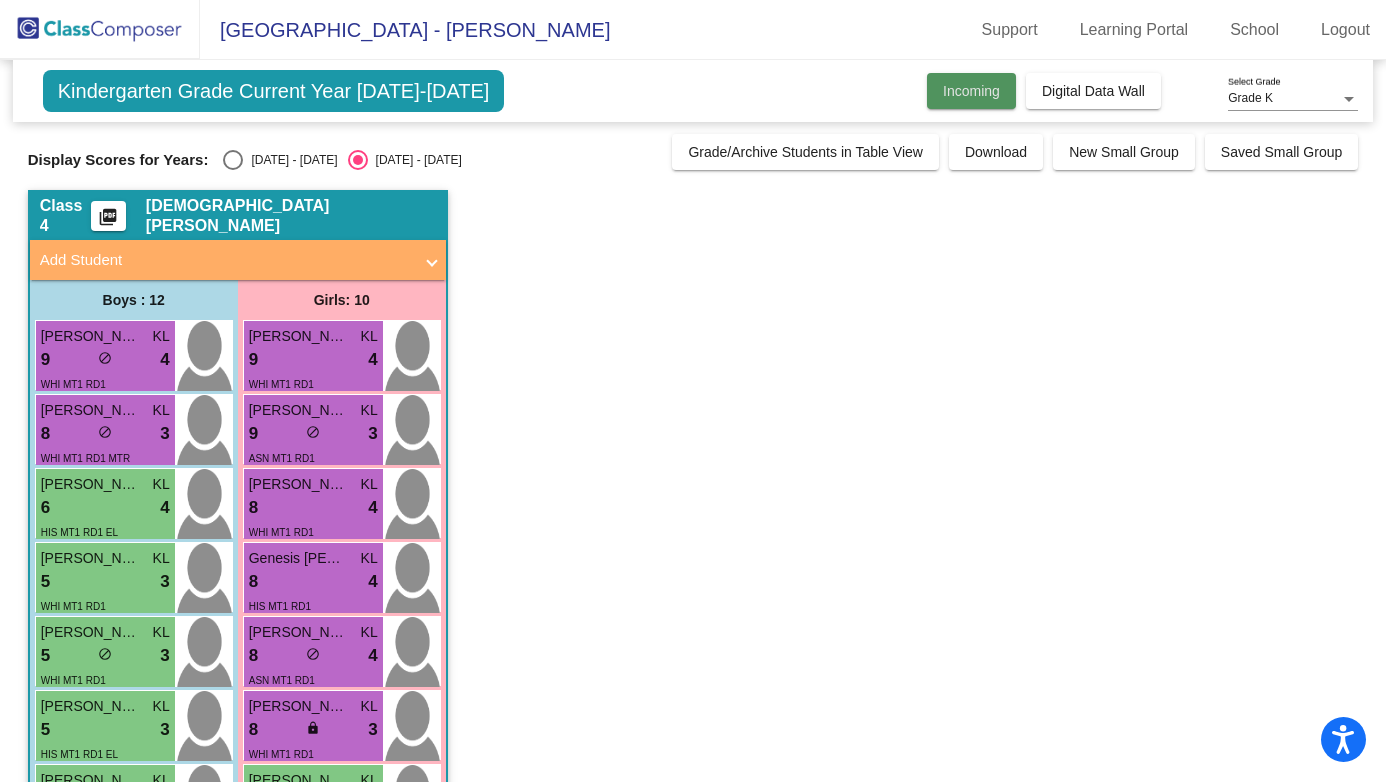 click on "Incoming" 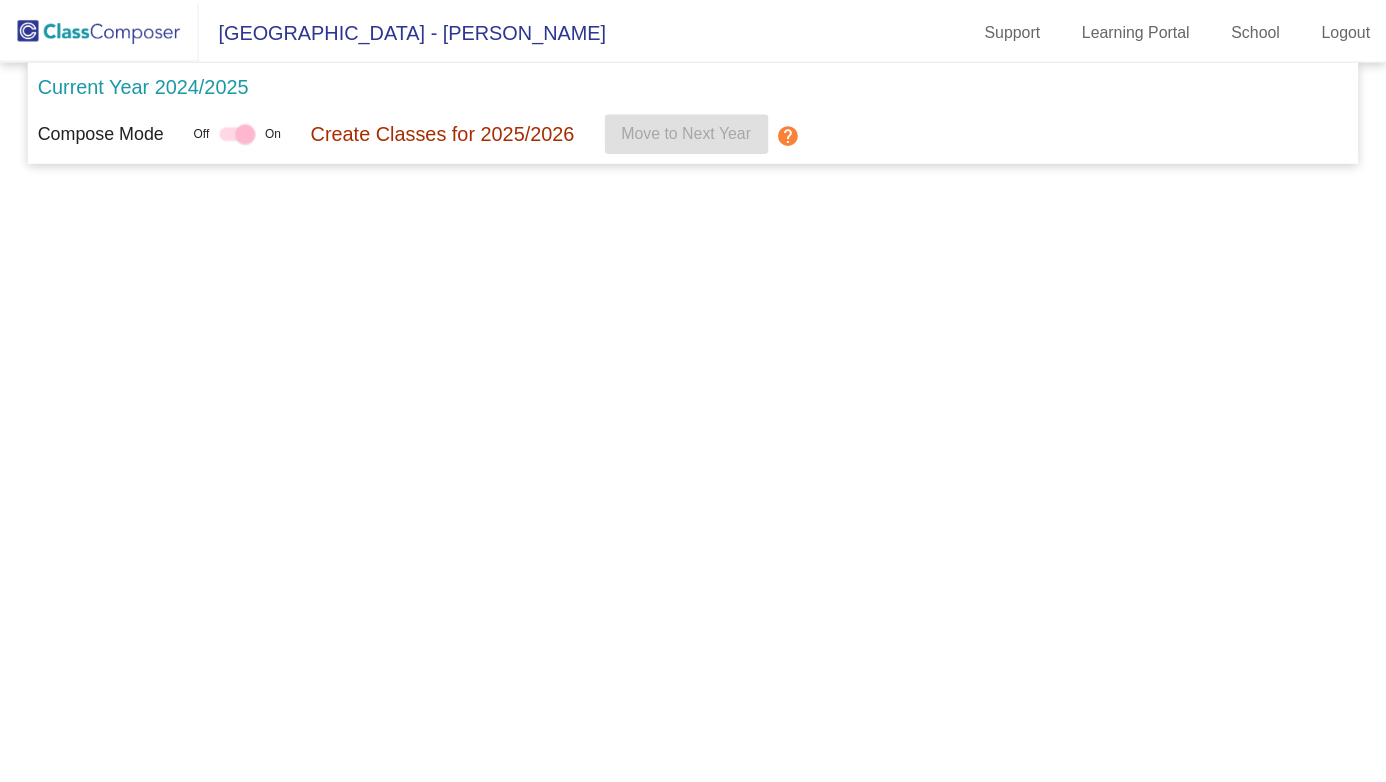 scroll, scrollTop: 0, scrollLeft: 0, axis: both 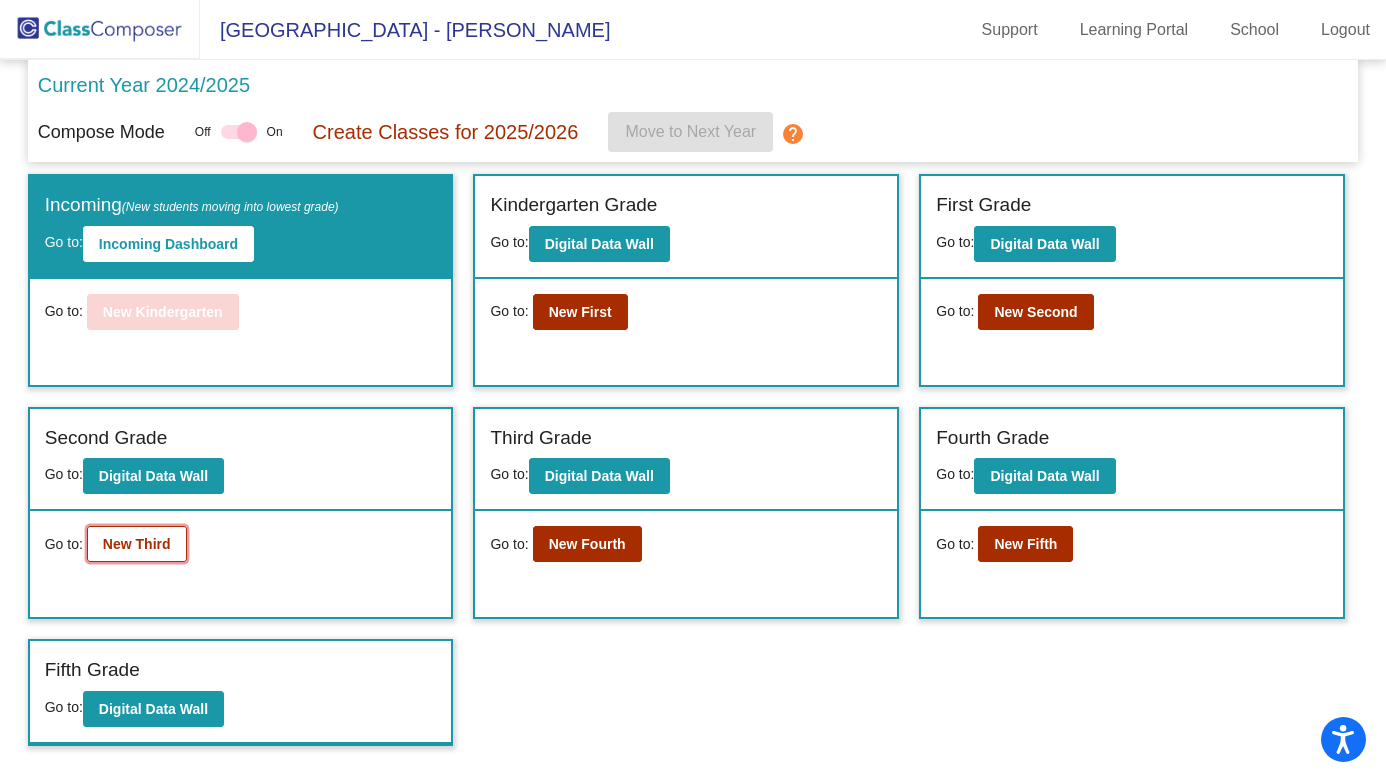 click on "New Third" 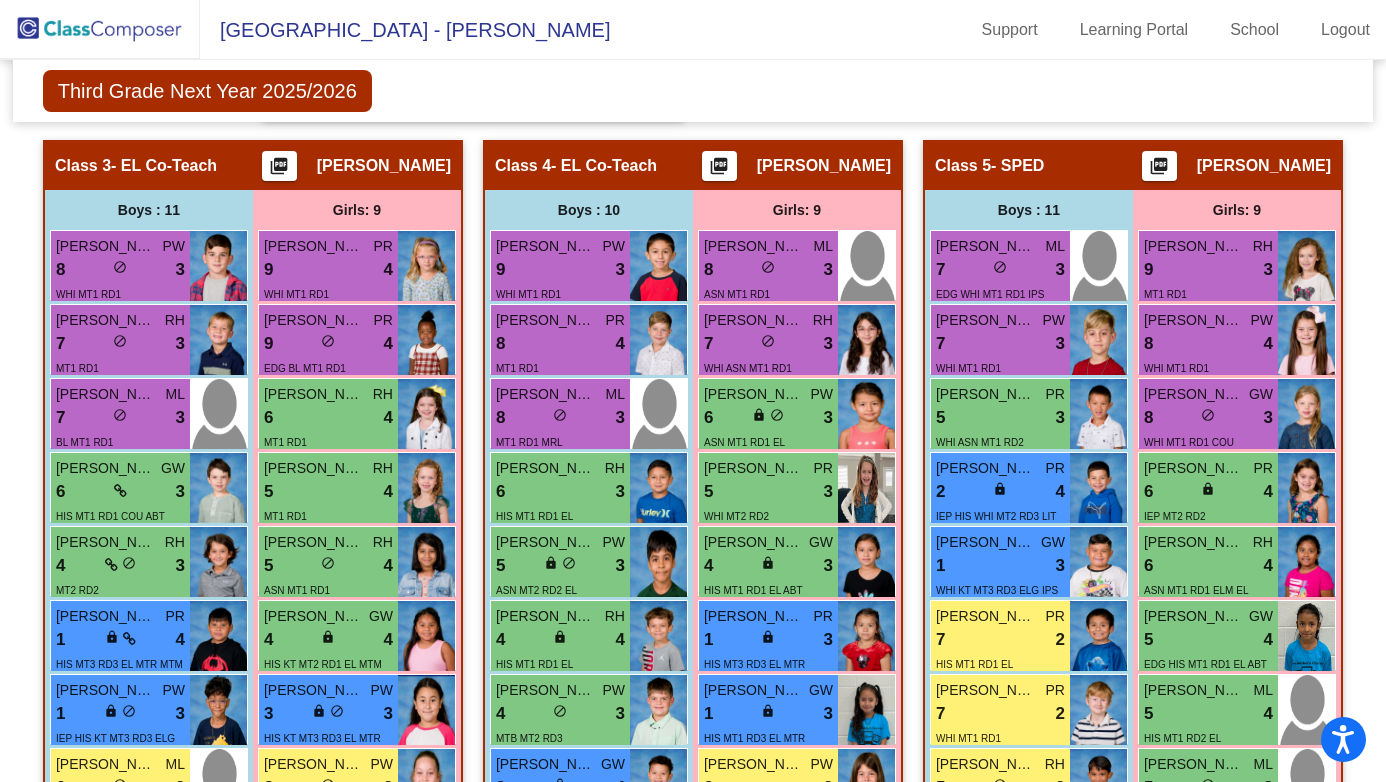 scroll, scrollTop: 1391, scrollLeft: 0, axis: vertical 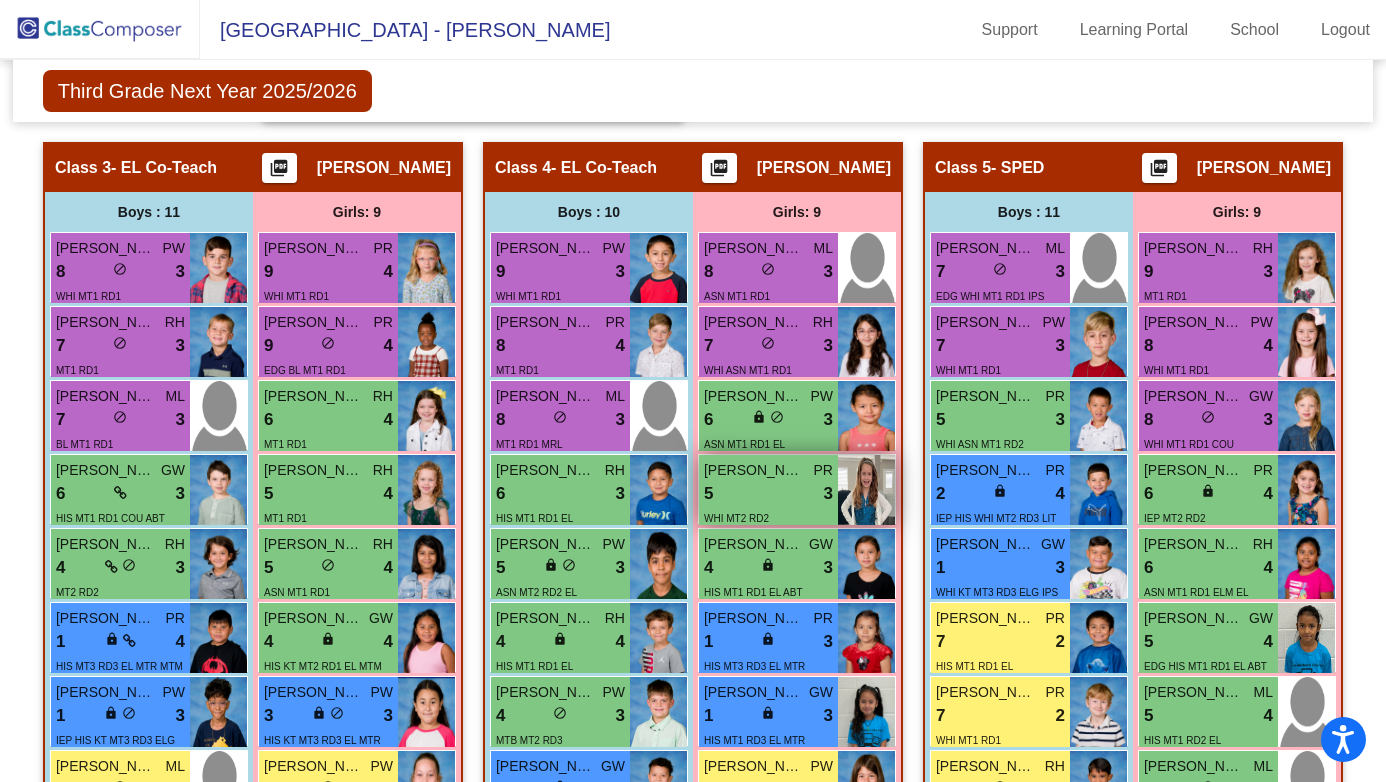 click on "5 lock do_not_disturb_alt 3" at bounding box center [768, 494] 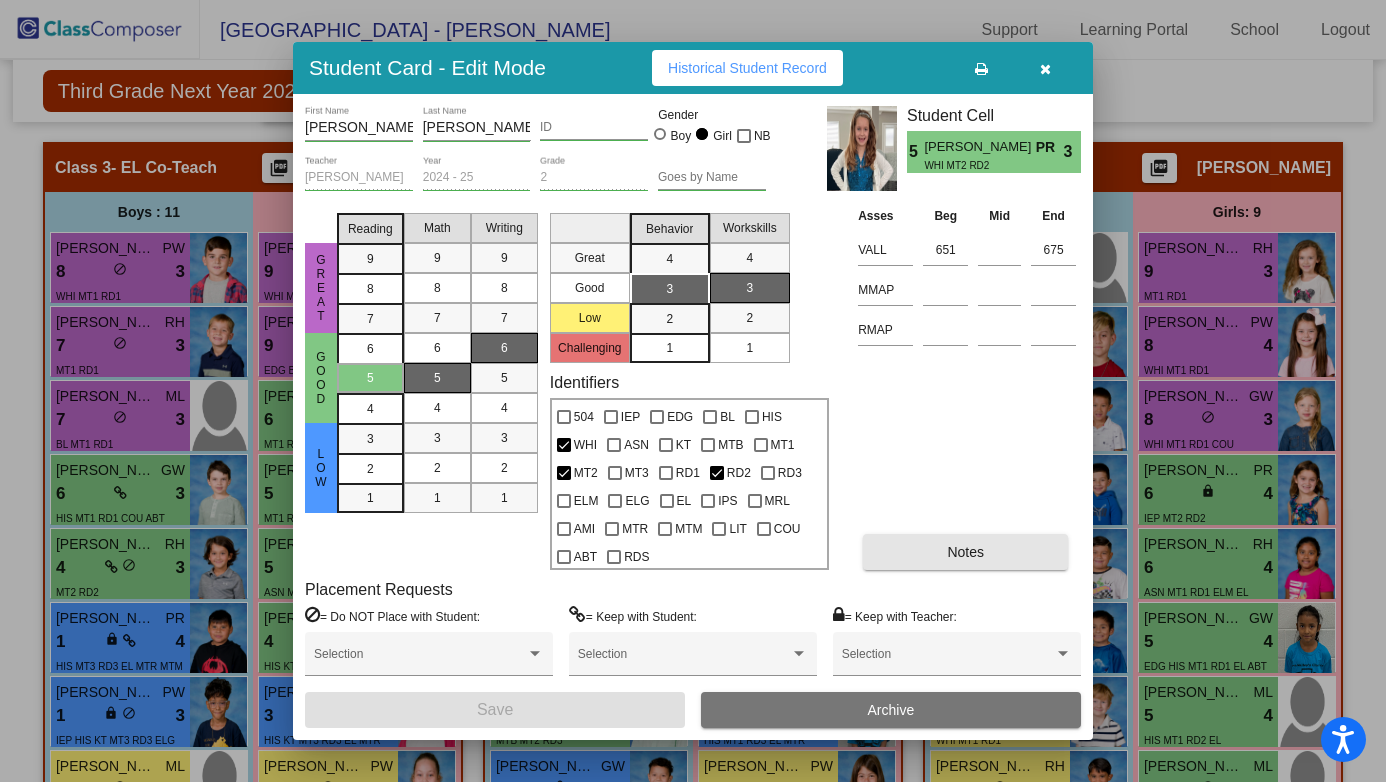 click on "Notes" at bounding box center [965, 552] 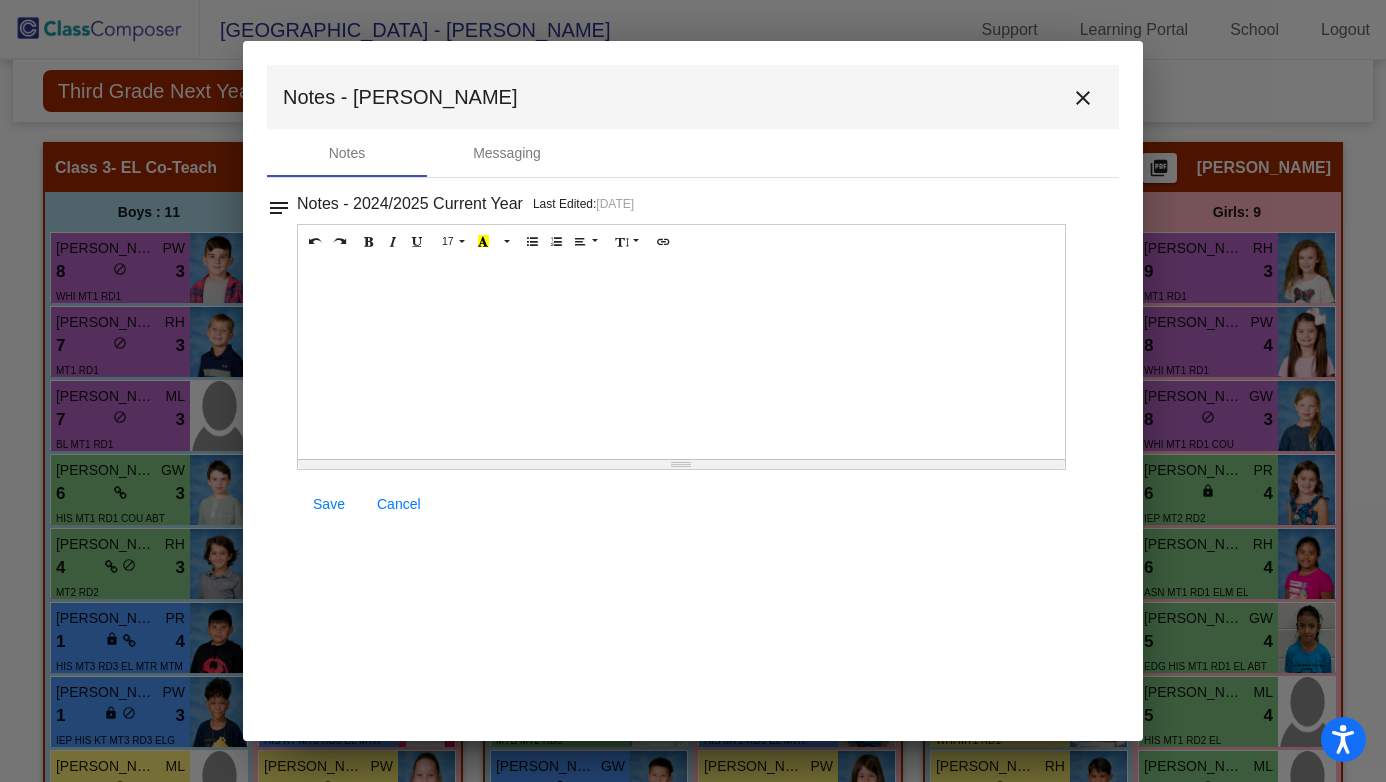 click on "close" at bounding box center (1083, 98) 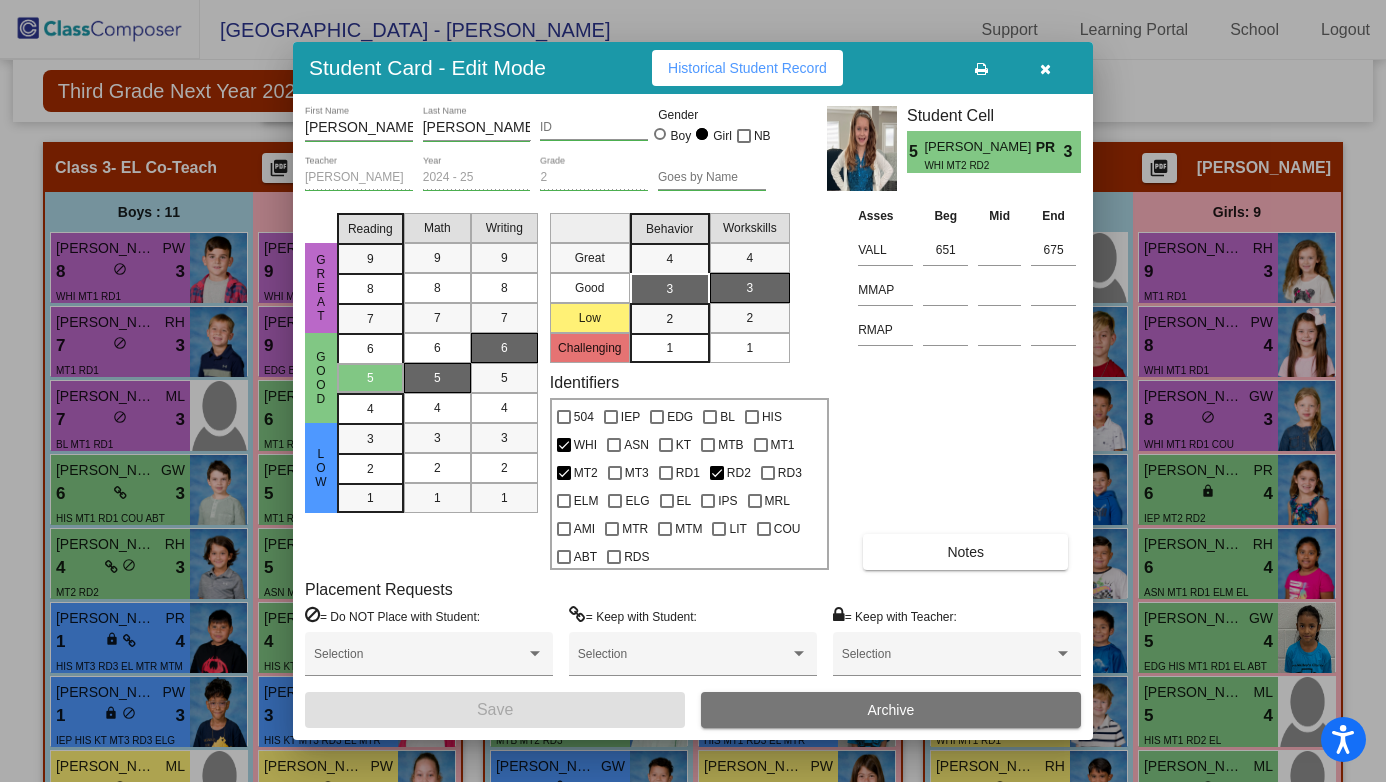 click at bounding box center [1045, 68] 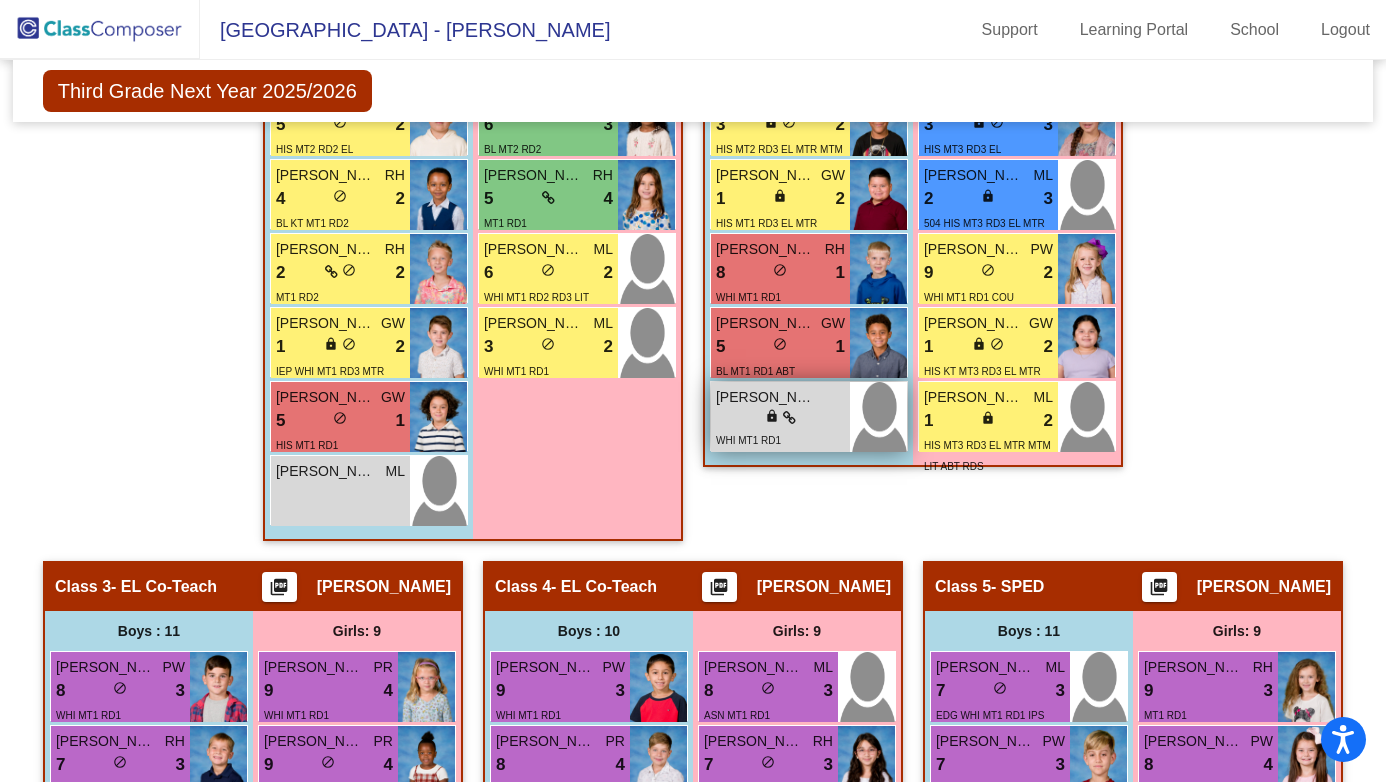scroll, scrollTop: 980, scrollLeft: 0, axis: vertical 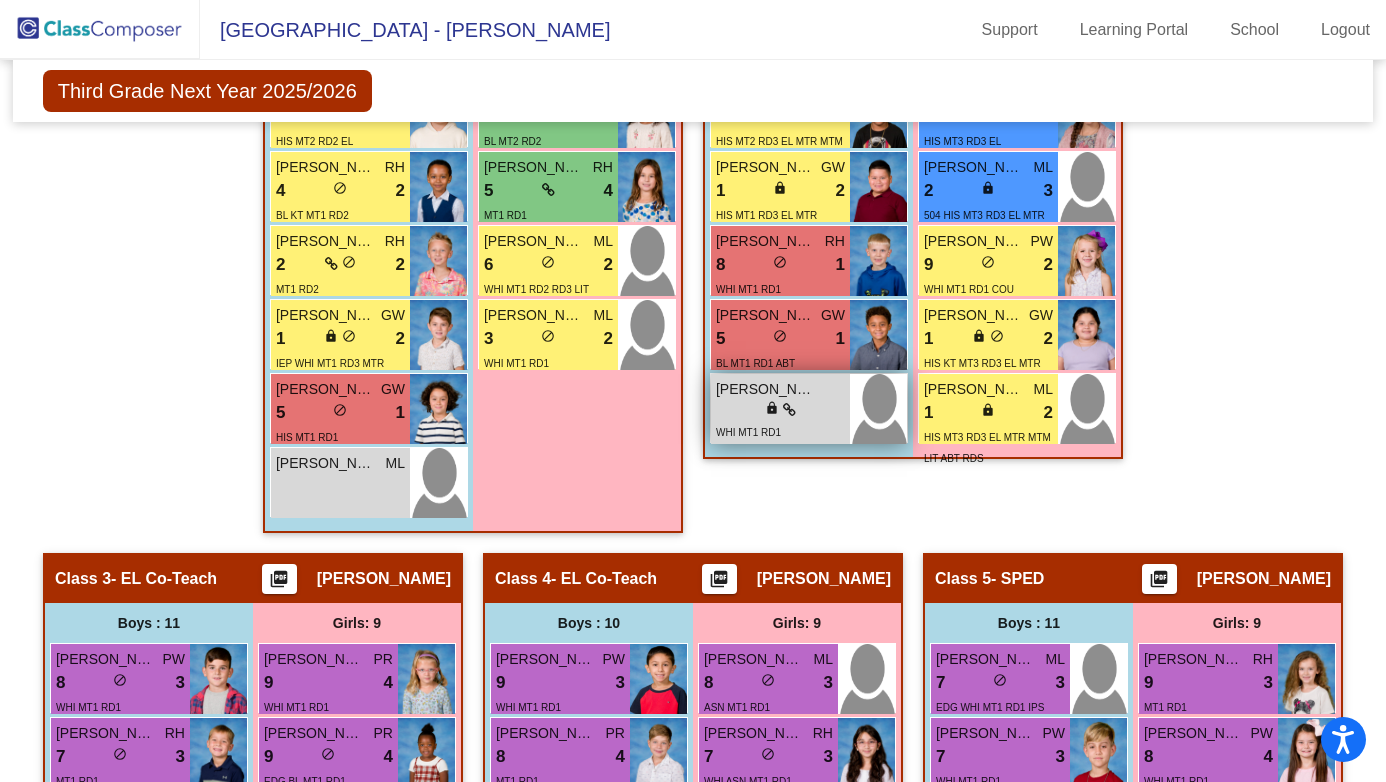 click on "WHI MT1 RD1" at bounding box center (780, 431) 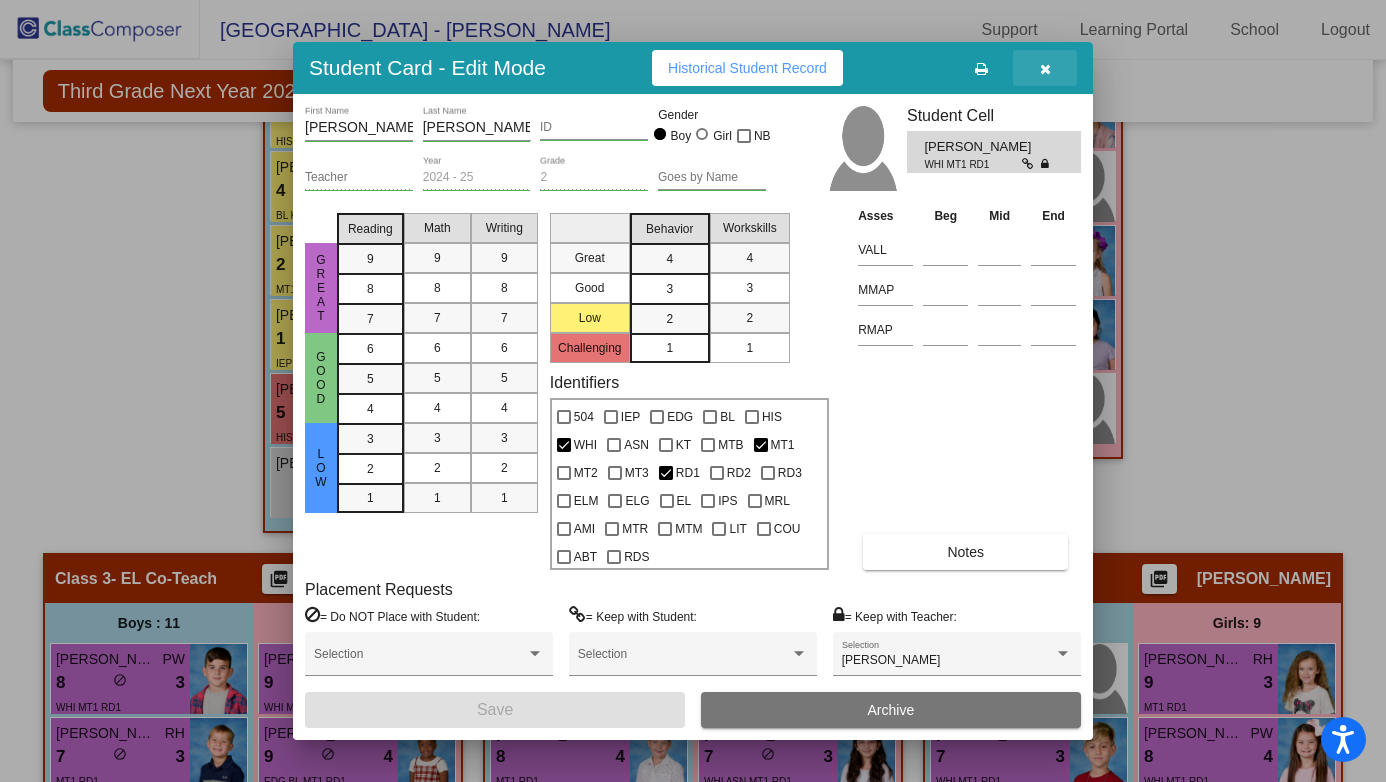 click at bounding box center [1045, 69] 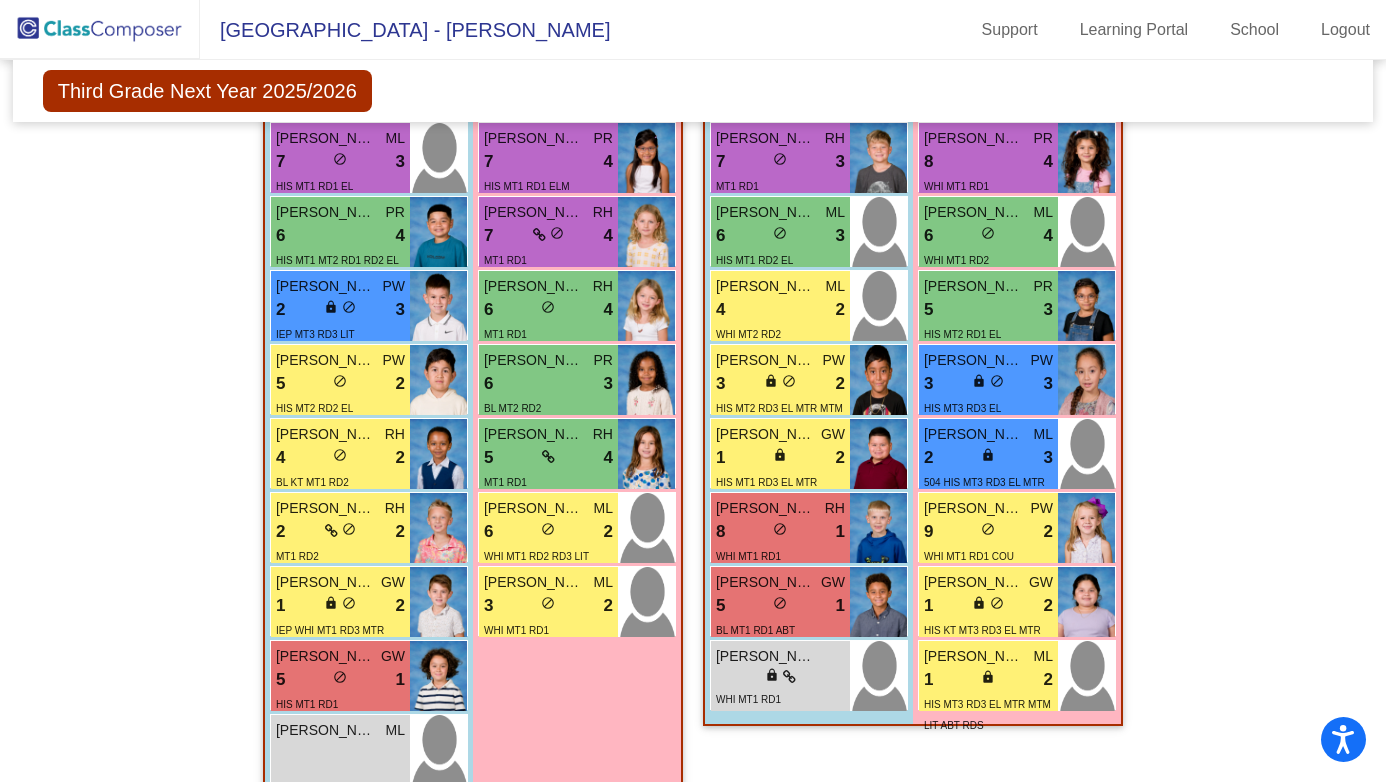 scroll, scrollTop: 714, scrollLeft: 0, axis: vertical 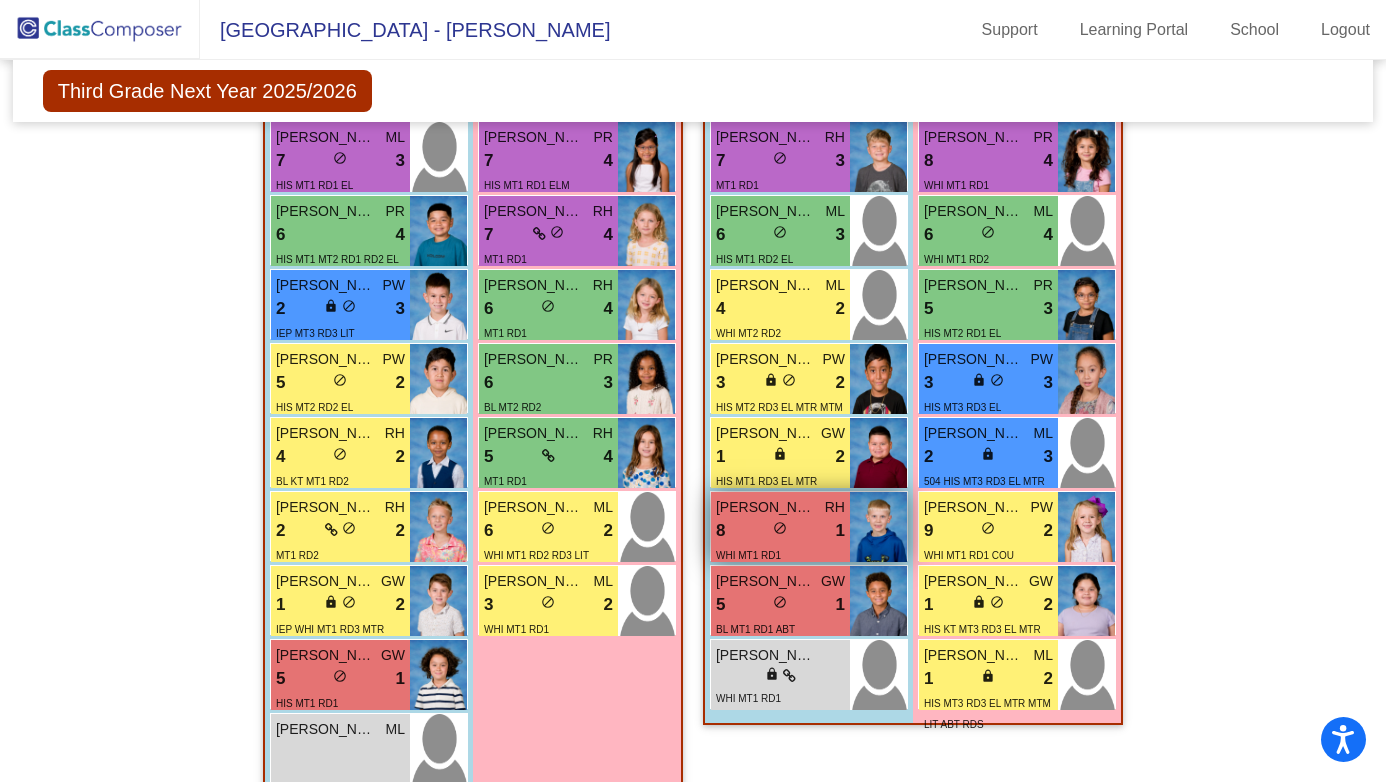 click on "8 lock do_not_disturb_alt 1" at bounding box center (780, 531) 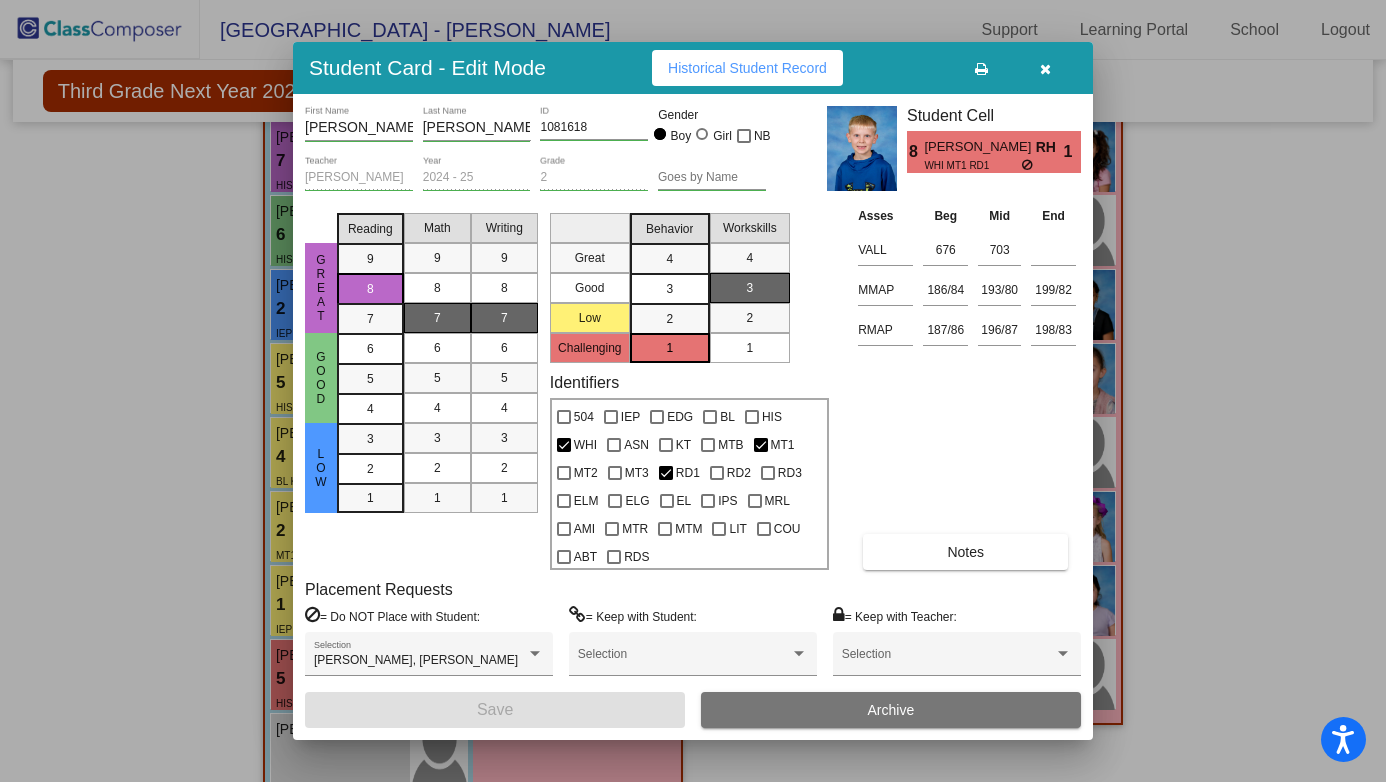 click at bounding box center [1045, 68] 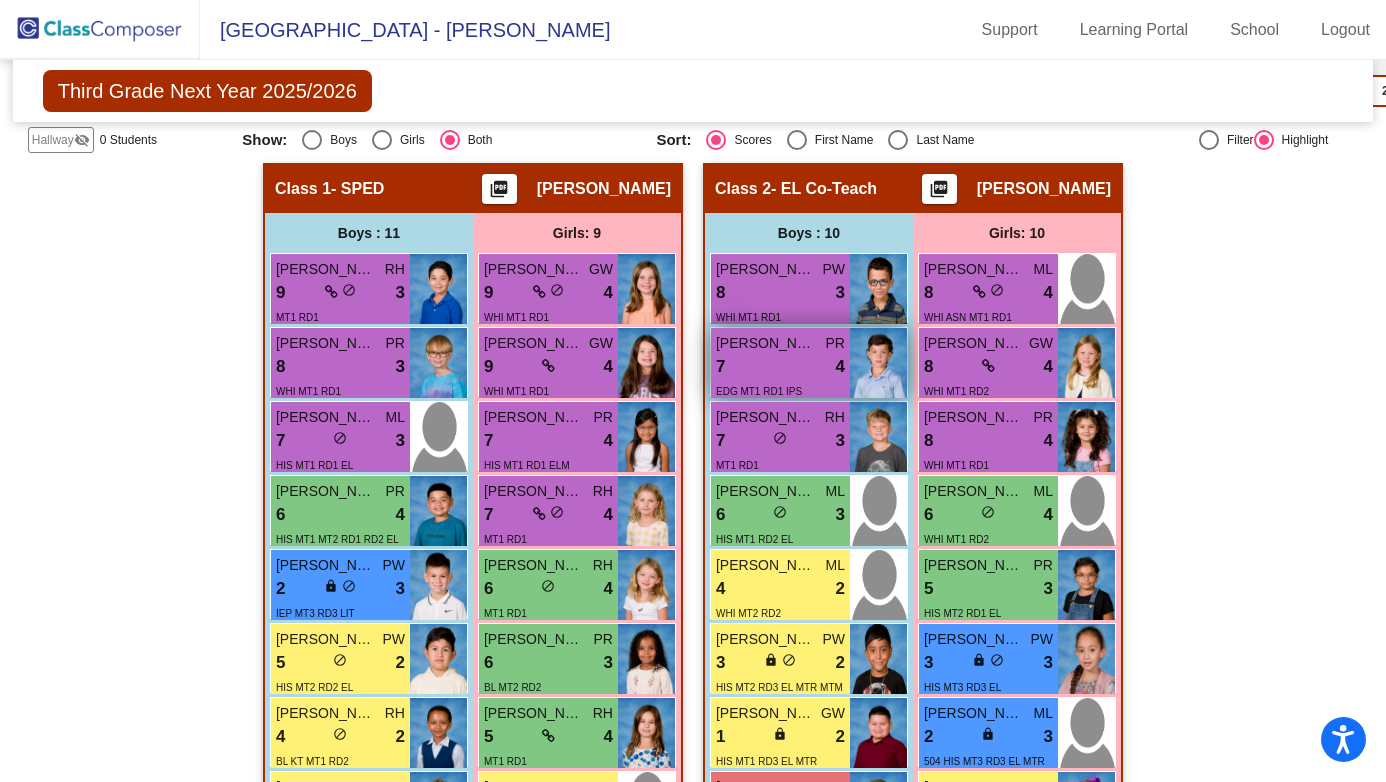 scroll, scrollTop: 426, scrollLeft: 0, axis: vertical 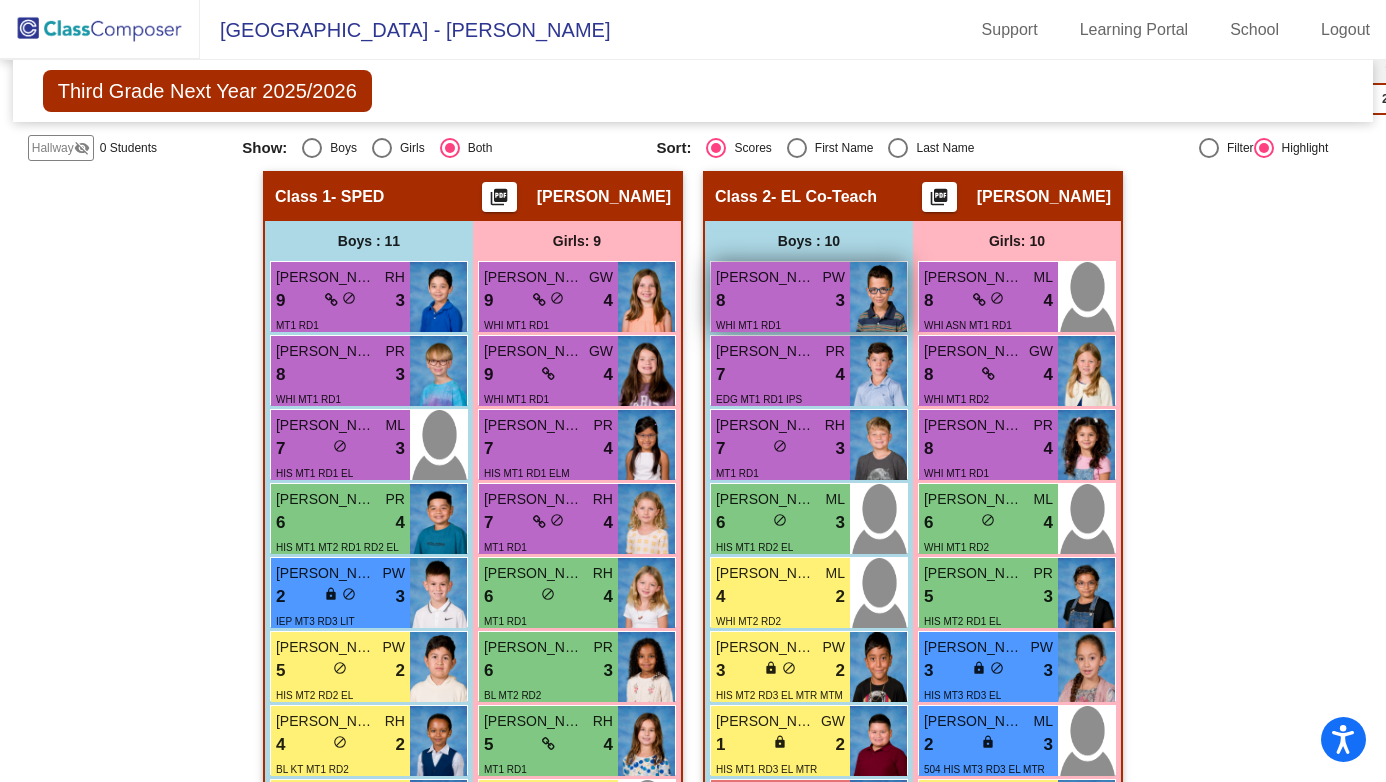 click on "8 lock do_not_disturb_alt 3" at bounding box center (780, 301) 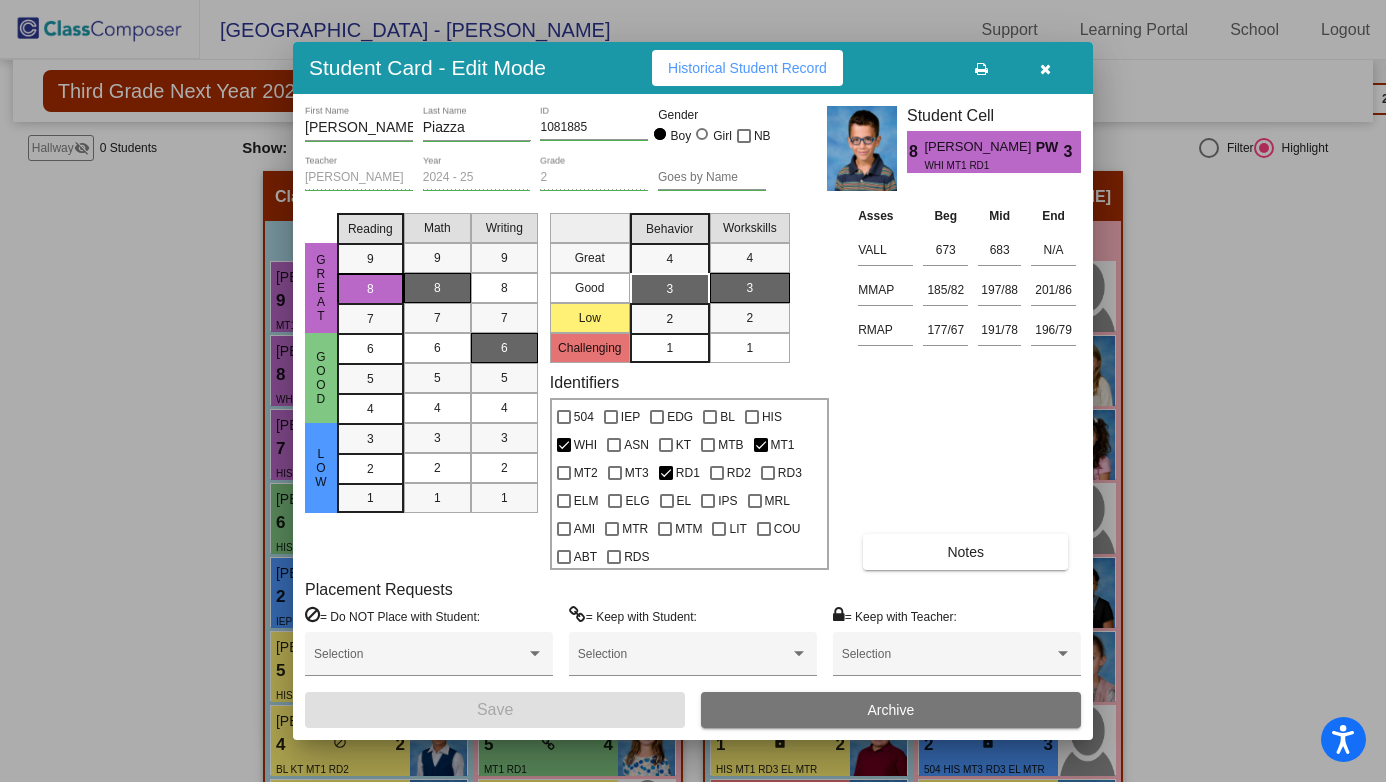 click at bounding box center (1045, 69) 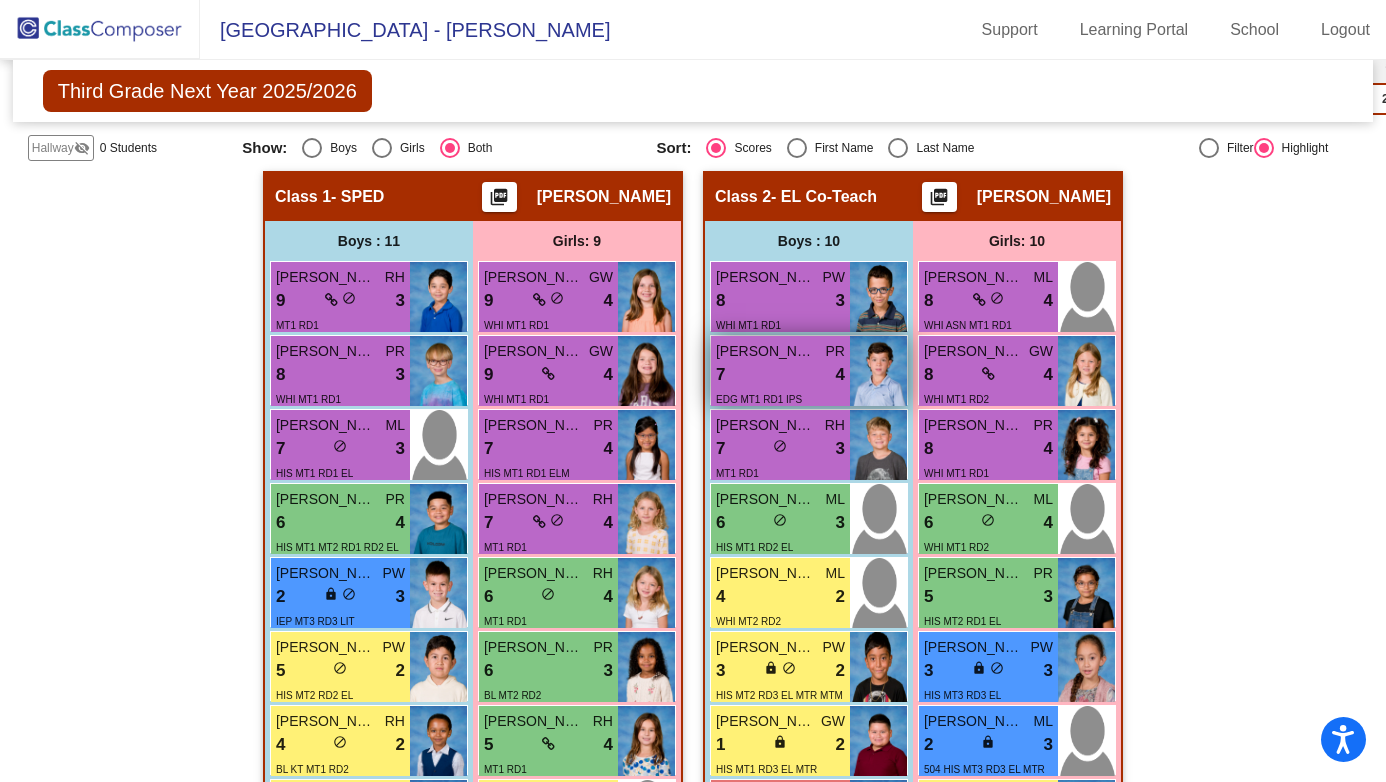 click on "EDG MT1 RD1 IPS" at bounding box center [780, 398] 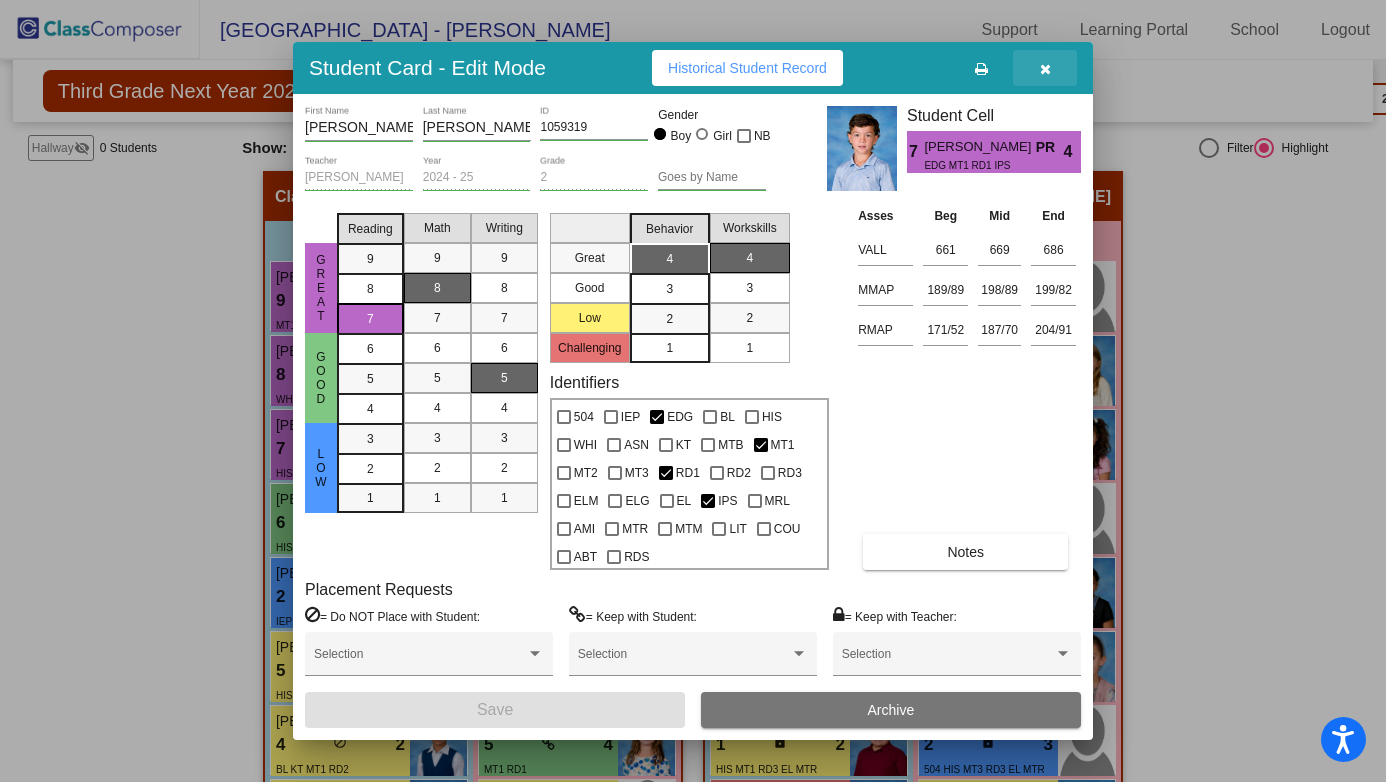 click at bounding box center [1045, 68] 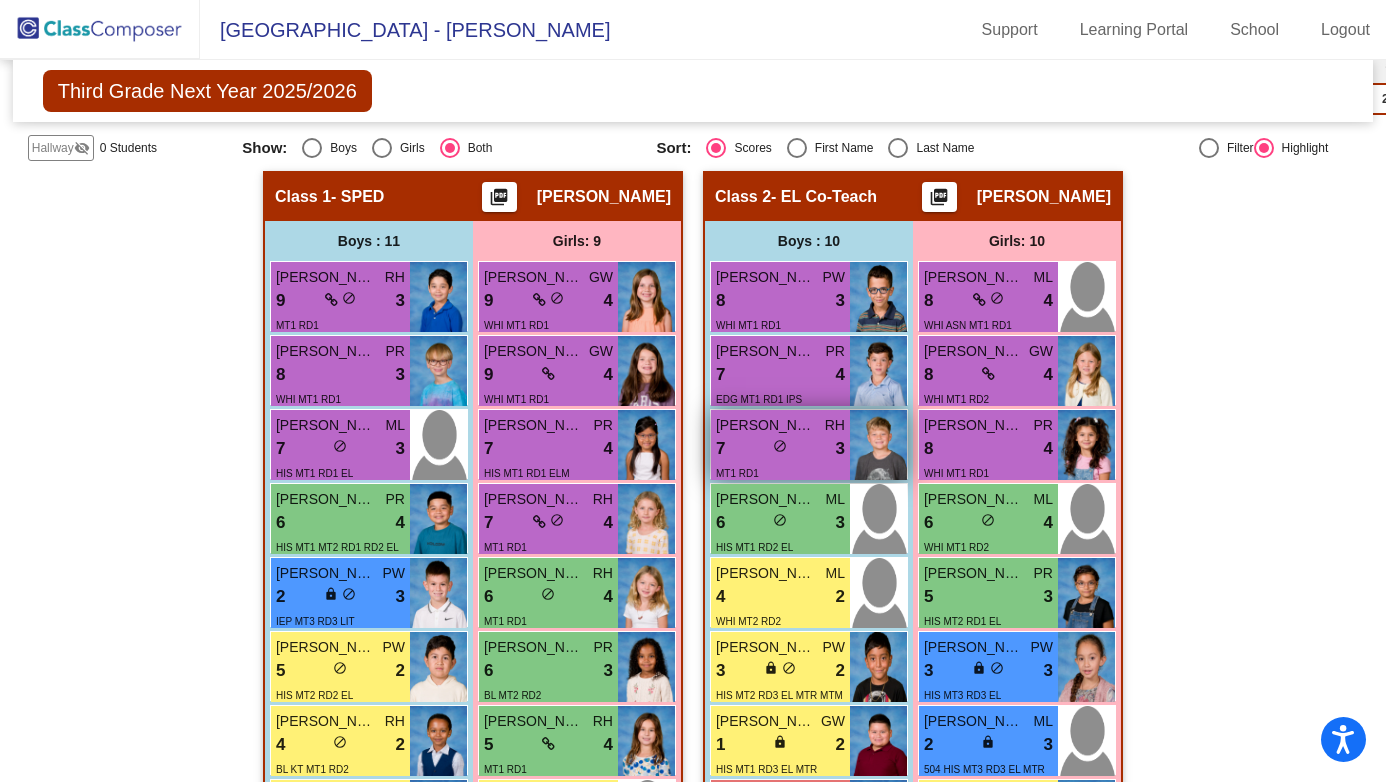 click on "MT1 RD1" at bounding box center [780, 472] 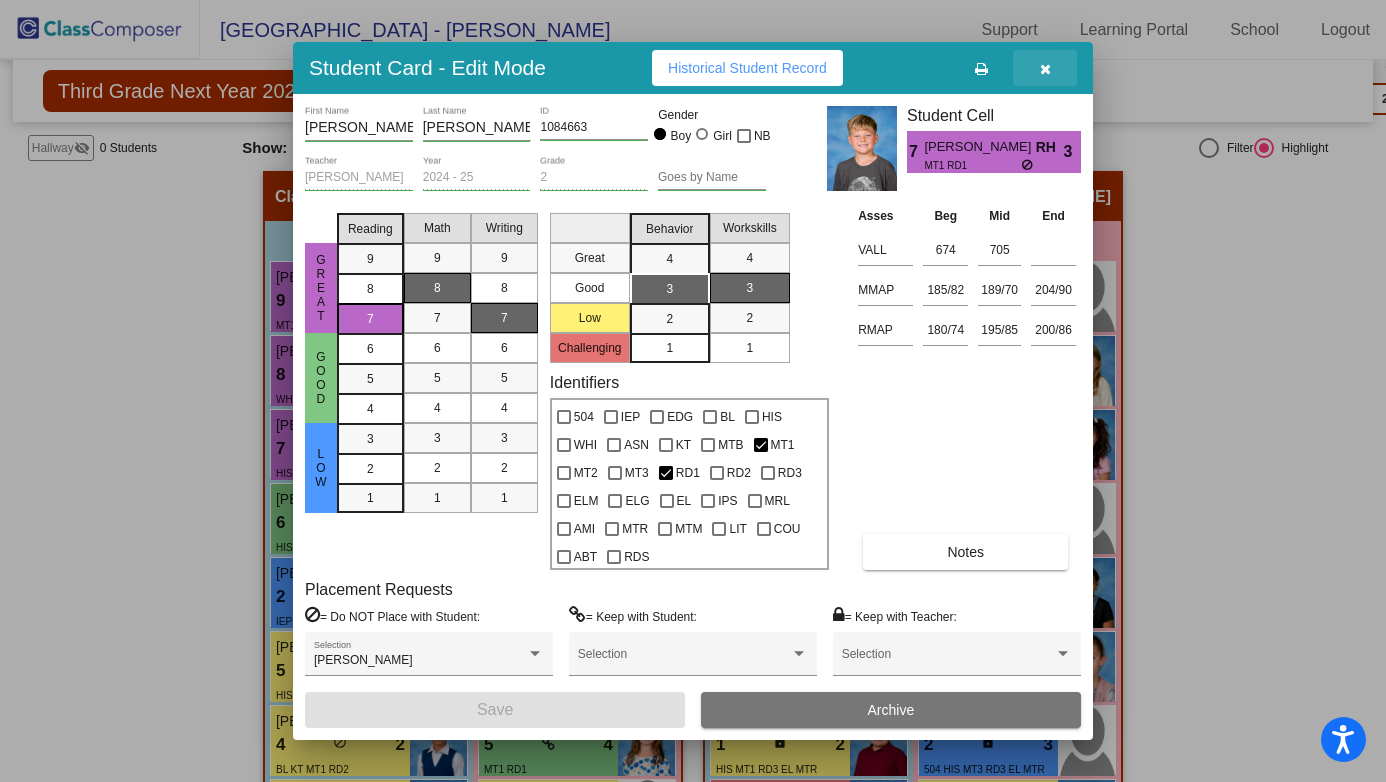 click at bounding box center (1045, 68) 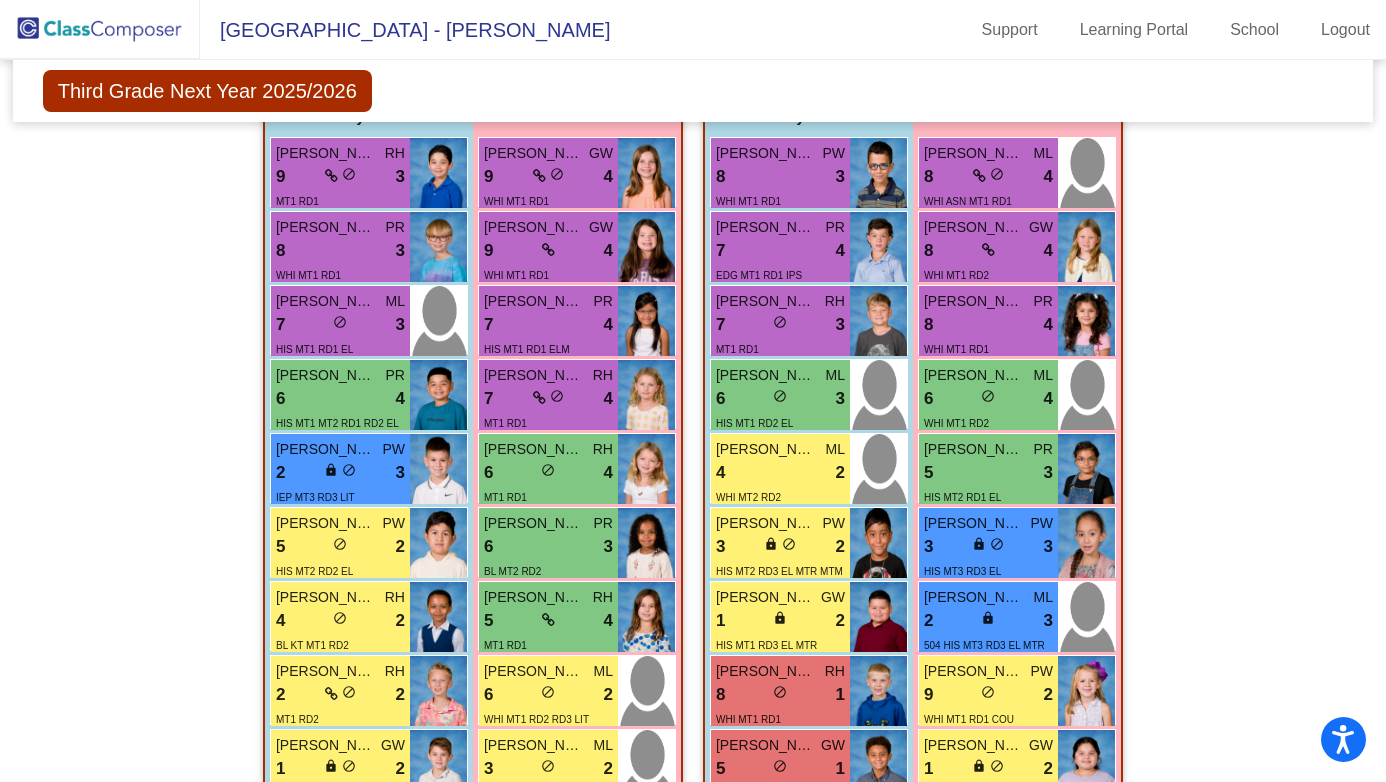 scroll, scrollTop: 558, scrollLeft: 0, axis: vertical 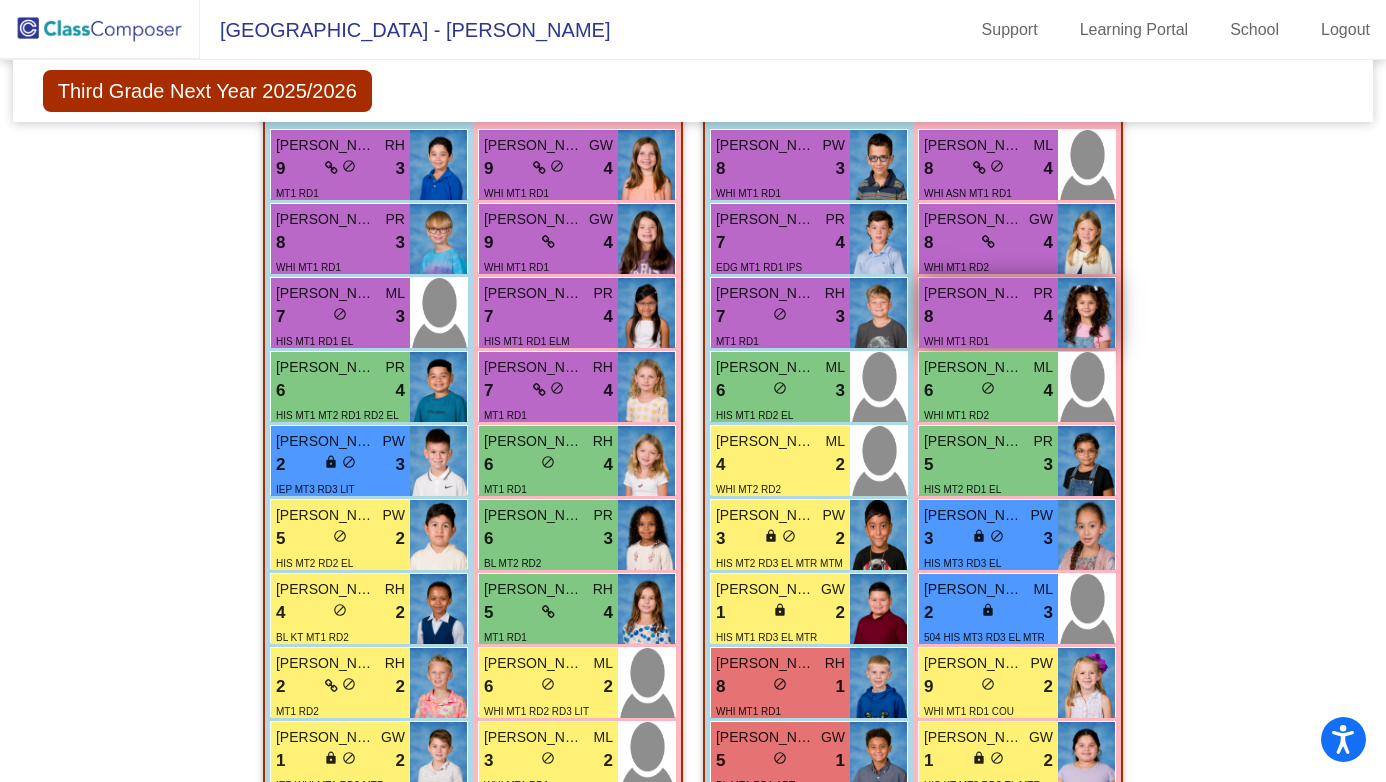 click on "8 lock do_not_disturb_alt 4" at bounding box center (988, 317) 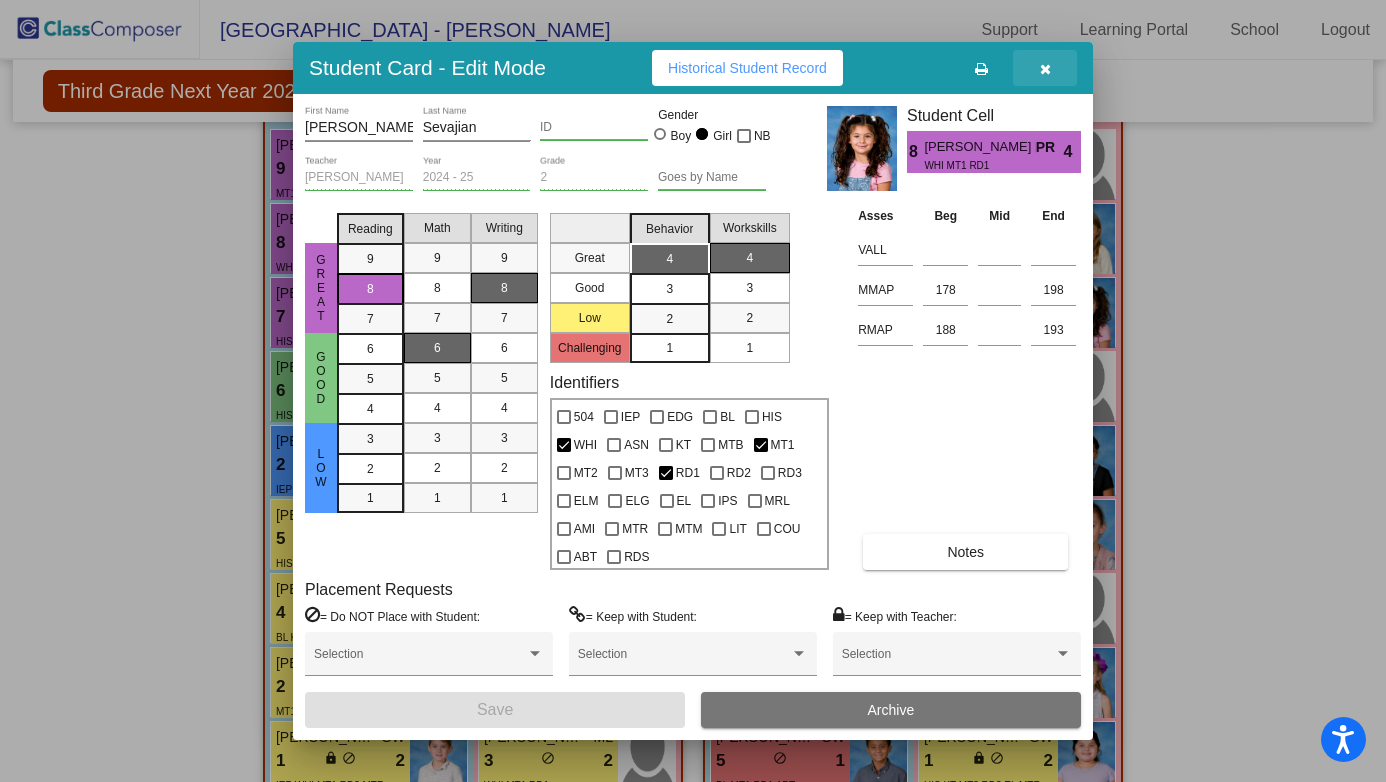 click at bounding box center [1045, 69] 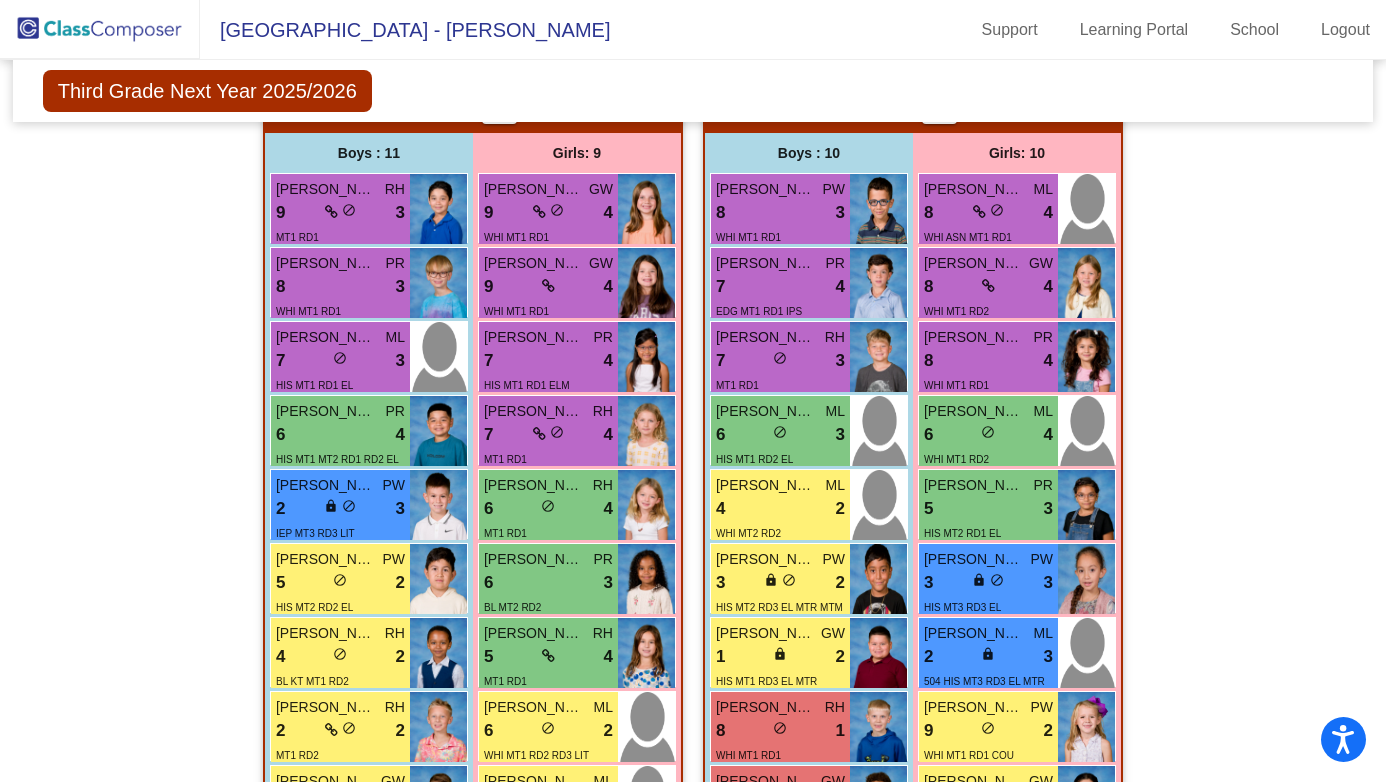 scroll, scrollTop: 510, scrollLeft: 0, axis: vertical 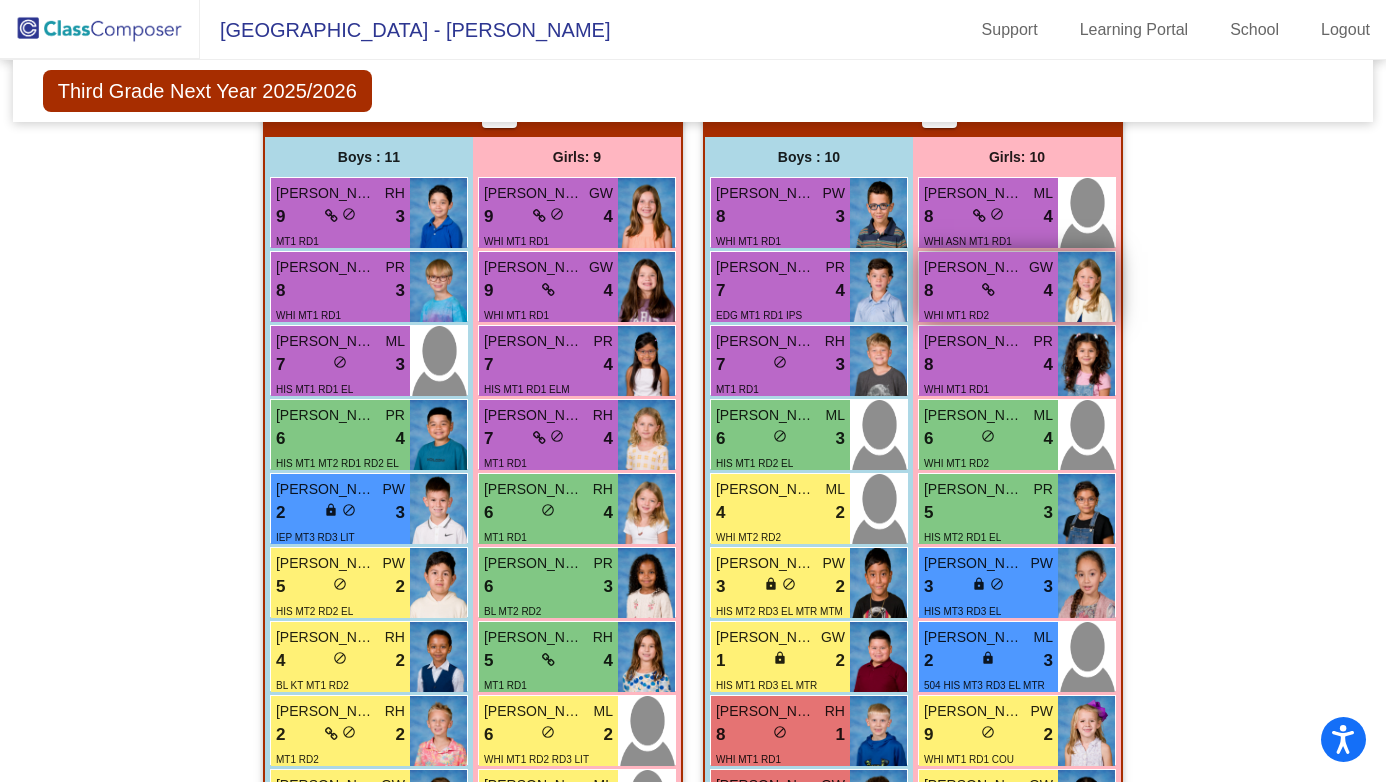 click on "8 lock do_not_disturb_alt 4" at bounding box center [988, 291] 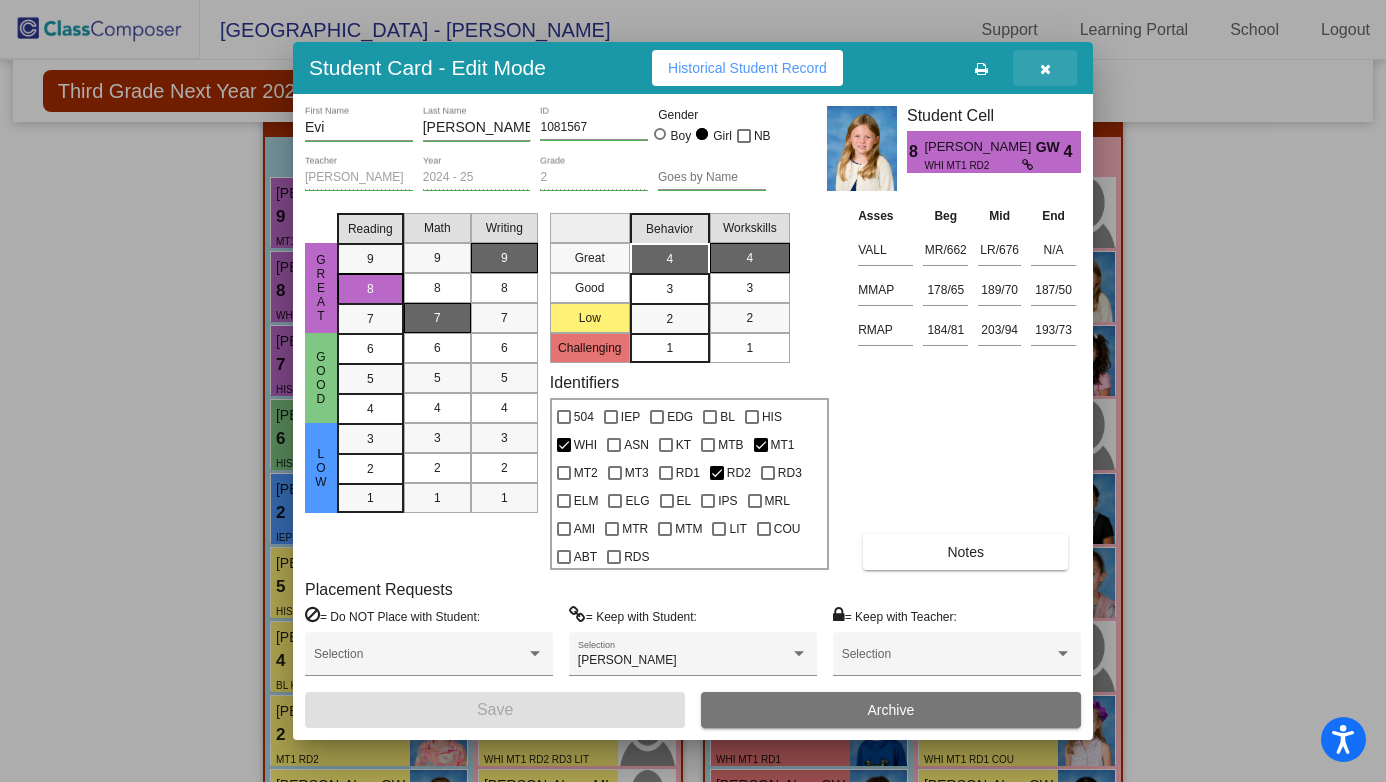 click at bounding box center (1045, 69) 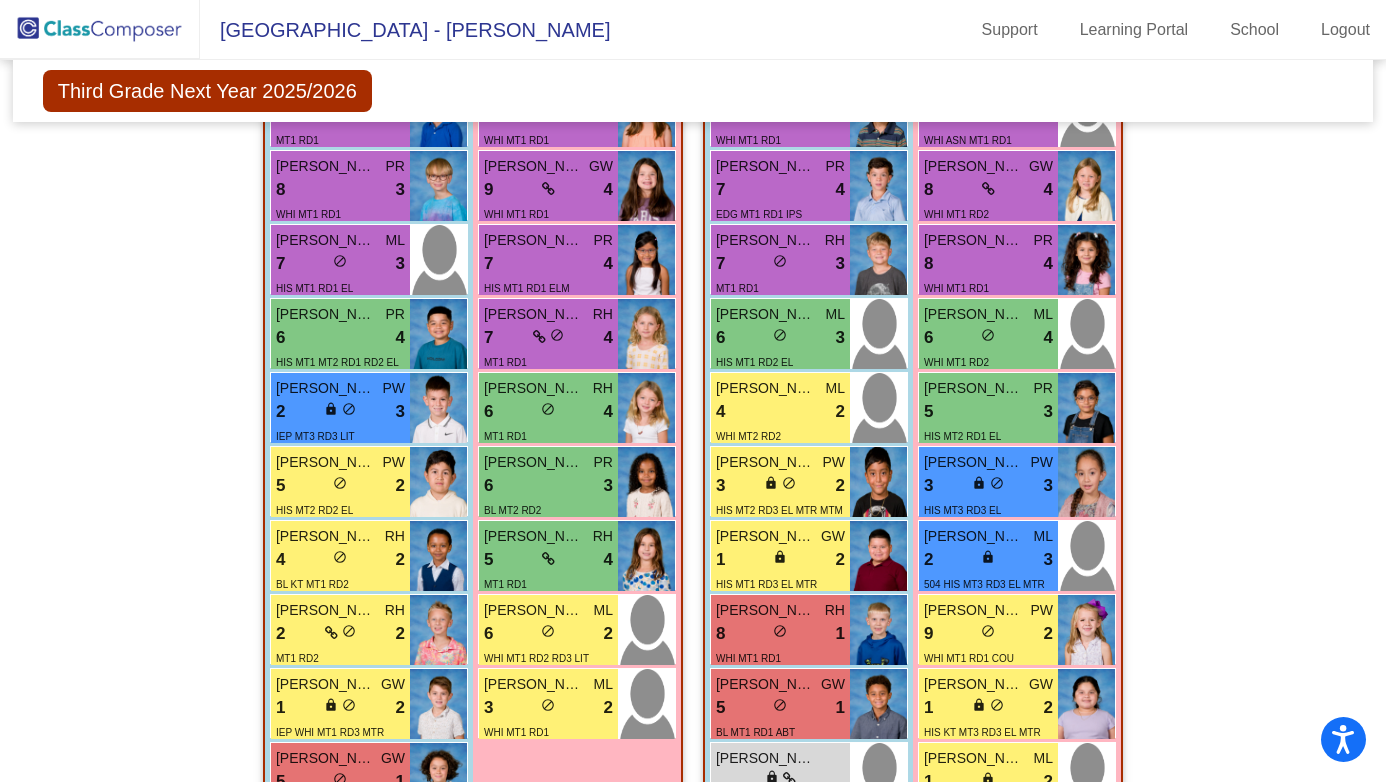 scroll, scrollTop: 660, scrollLeft: 0, axis: vertical 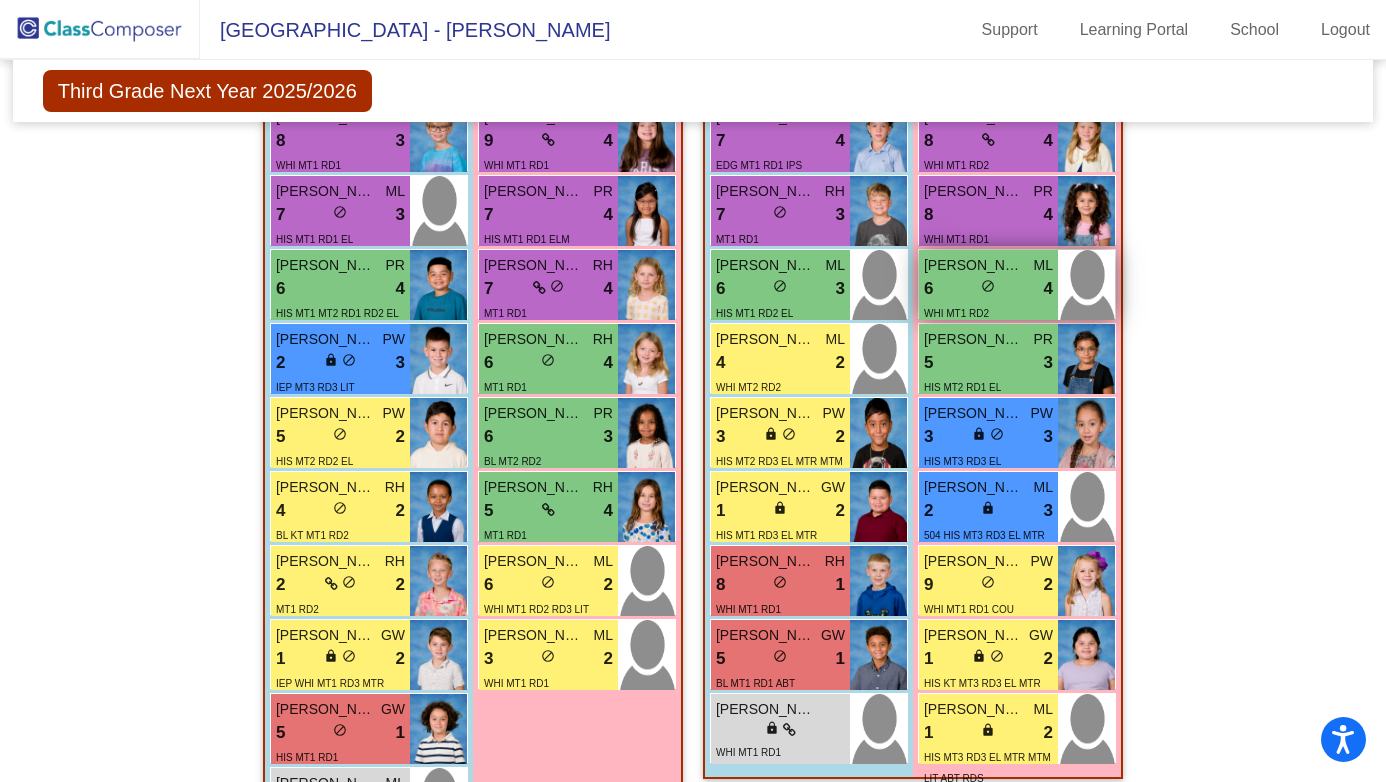 click on "6 lock do_not_disturb_alt 4" at bounding box center [988, 289] 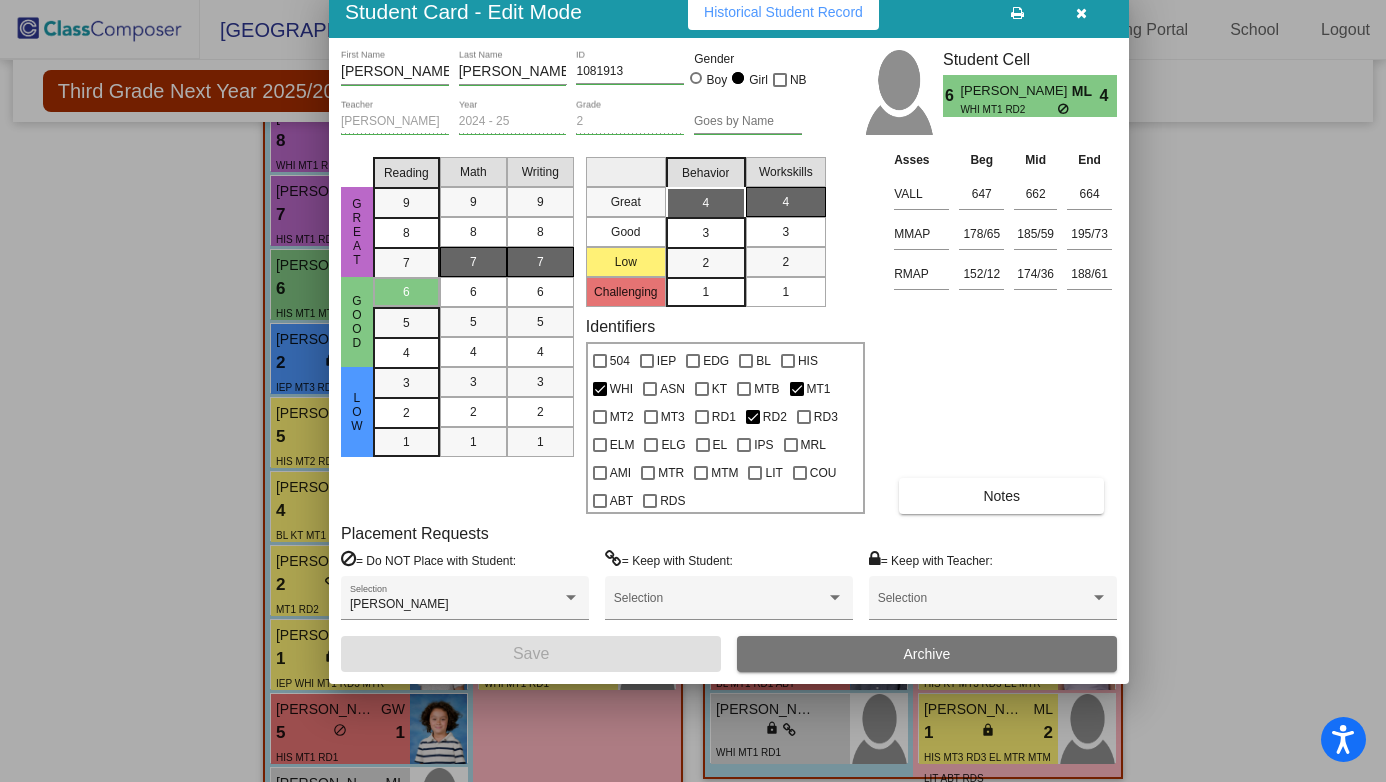 drag, startPoint x: 1053, startPoint y: 69, endPoint x: 1089, endPoint y: 15, distance: 64.899925 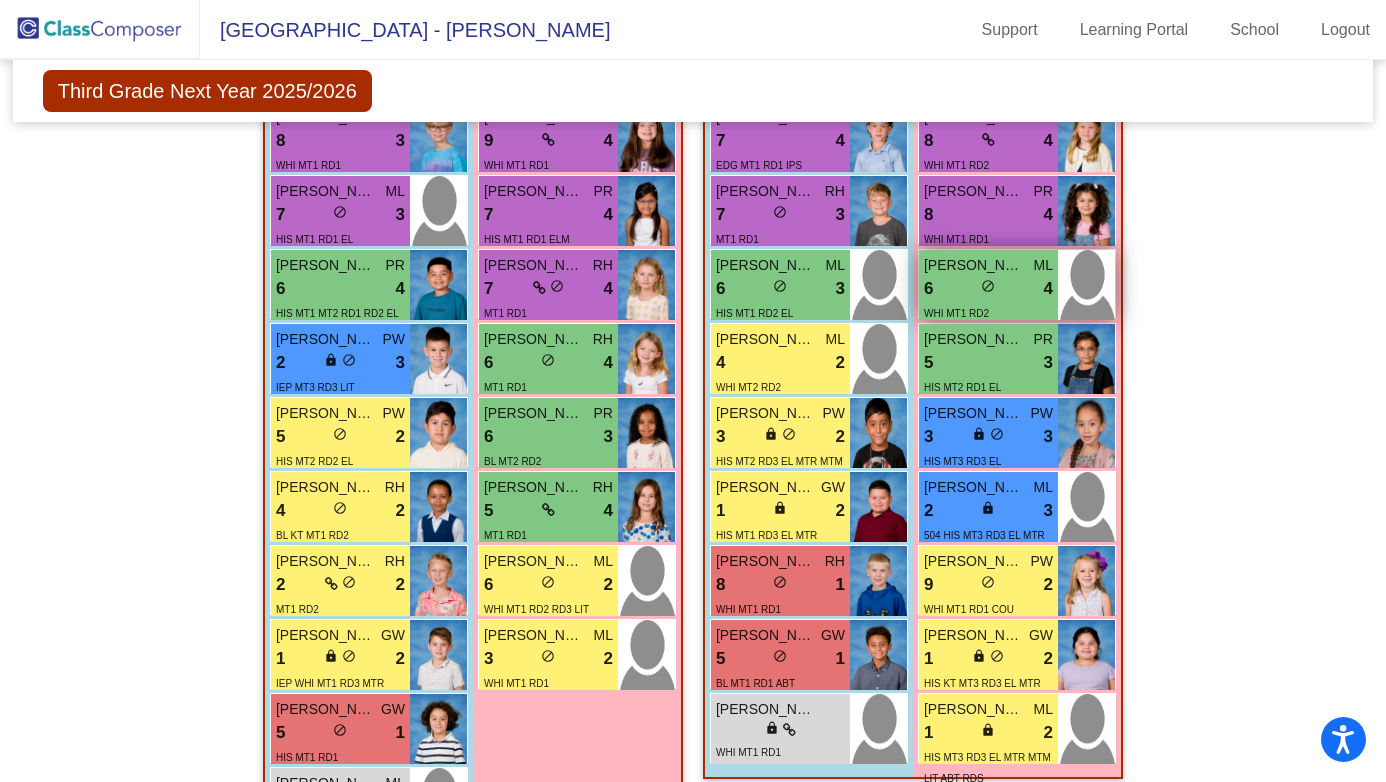 click on "Amelia Hindman" at bounding box center (974, 265) 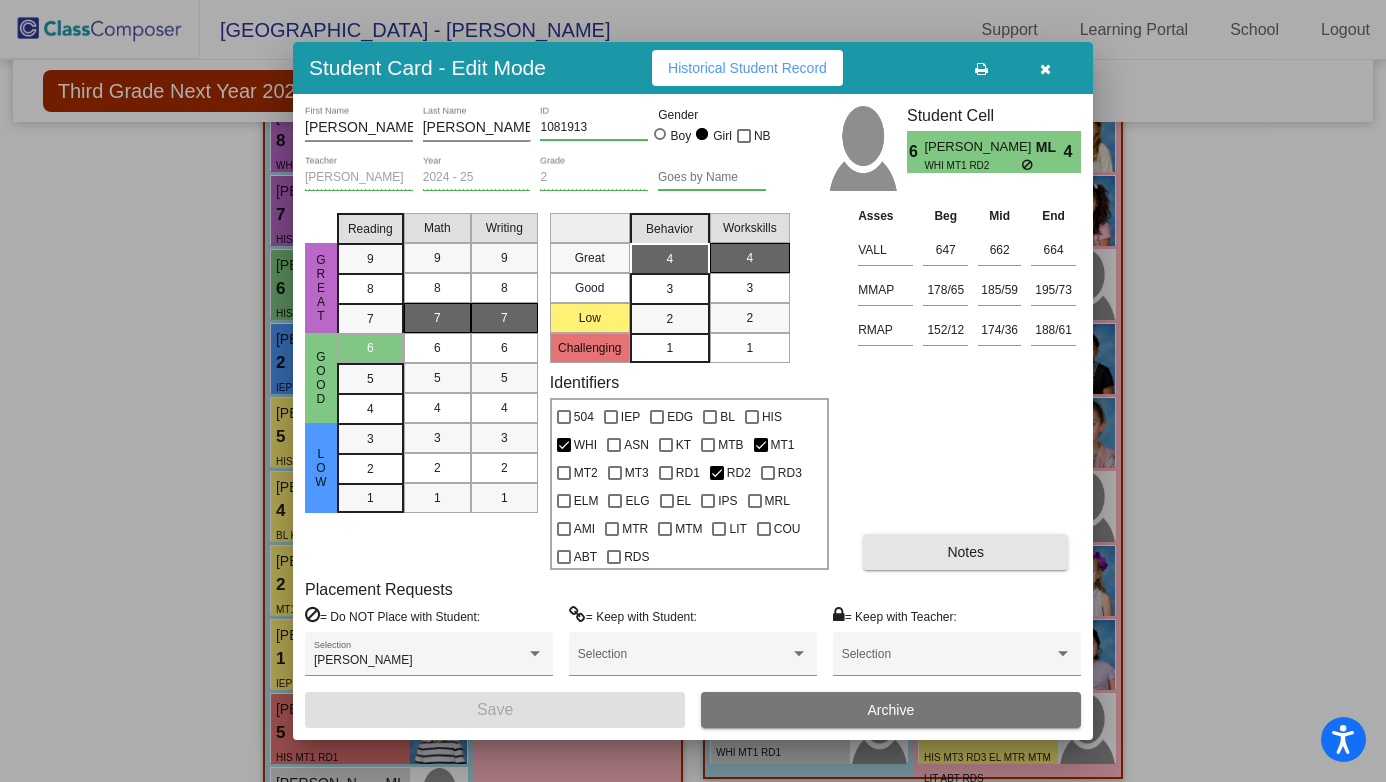click on "Notes" at bounding box center [965, 552] 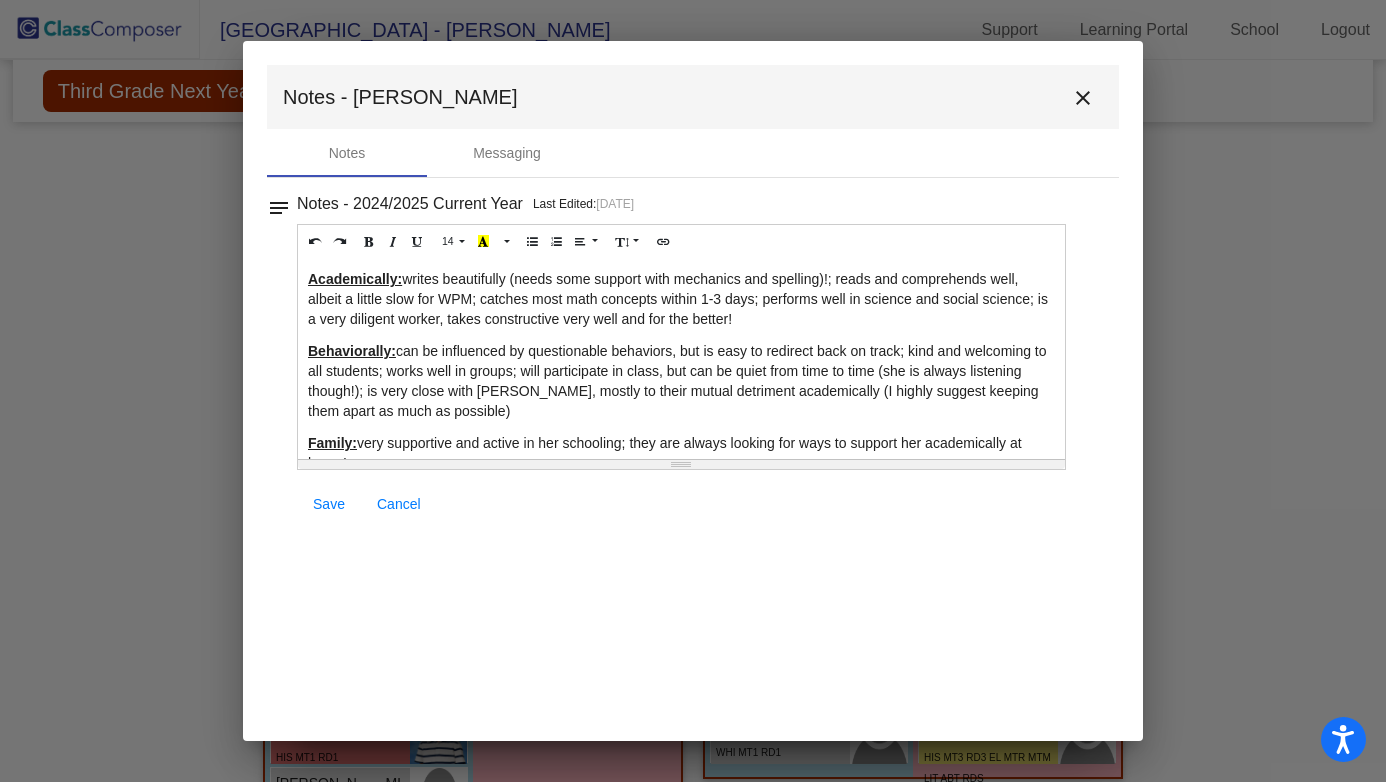 scroll, scrollTop: 0, scrollLeft: 0, axis: both 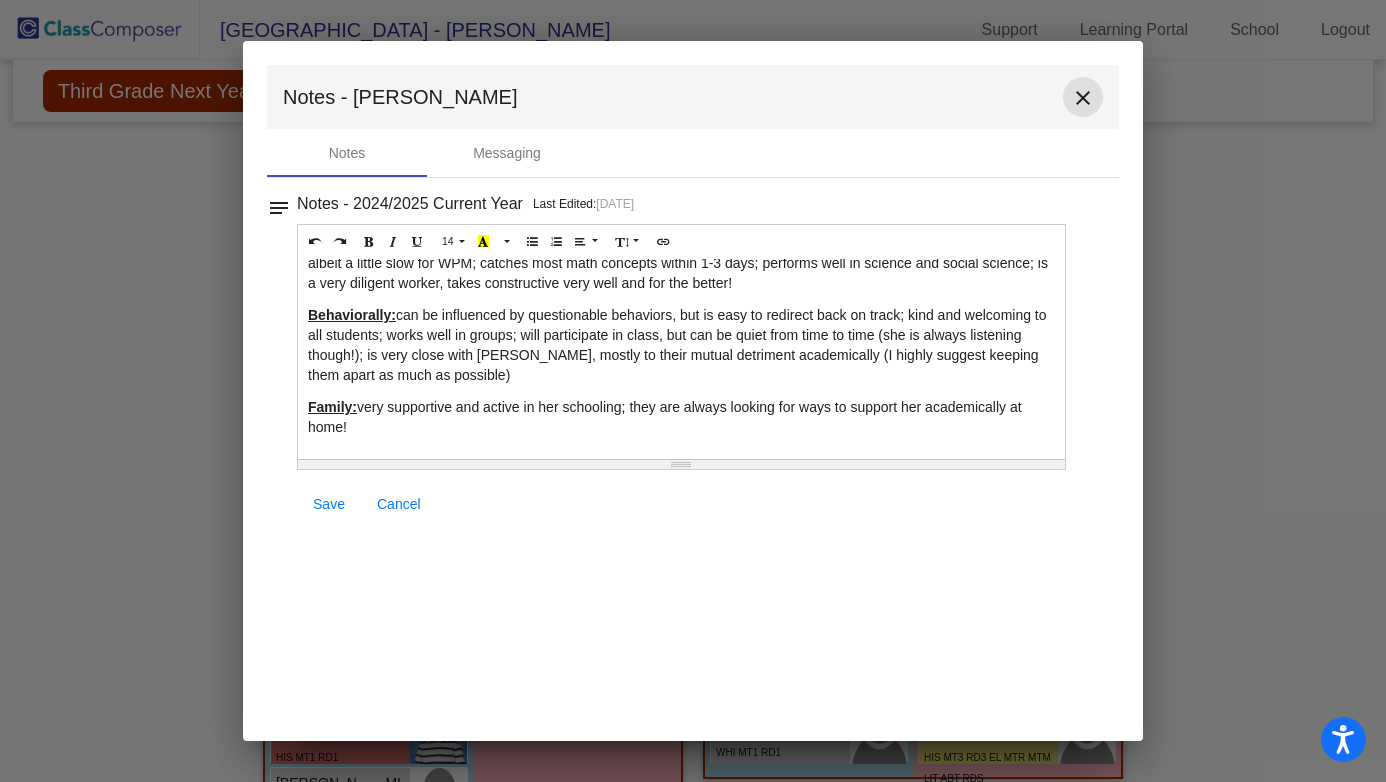 click on "close" at bounding box center (1083, 98) 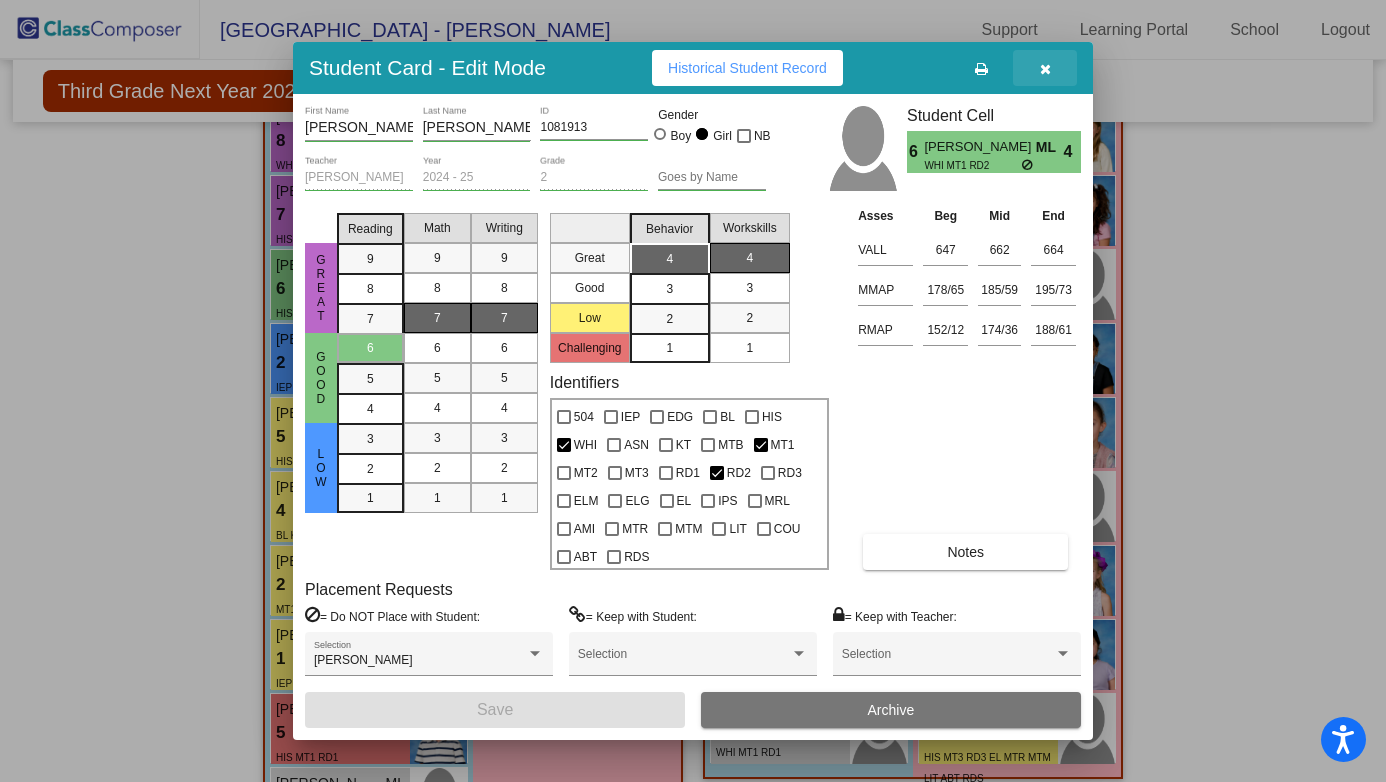 click at bounding box center [1045, 69] 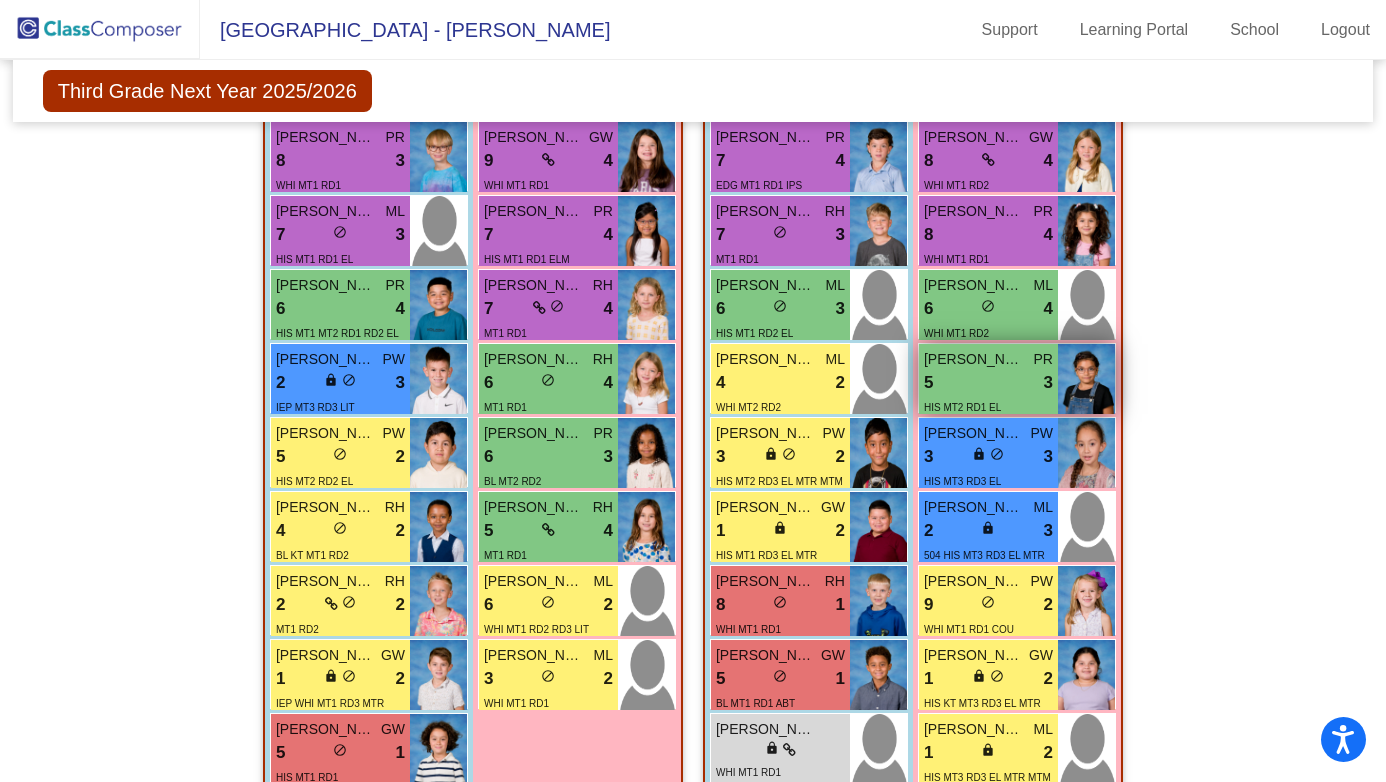 scroll, scrollTop: 669, scrollLeft: 0, axis: vertical 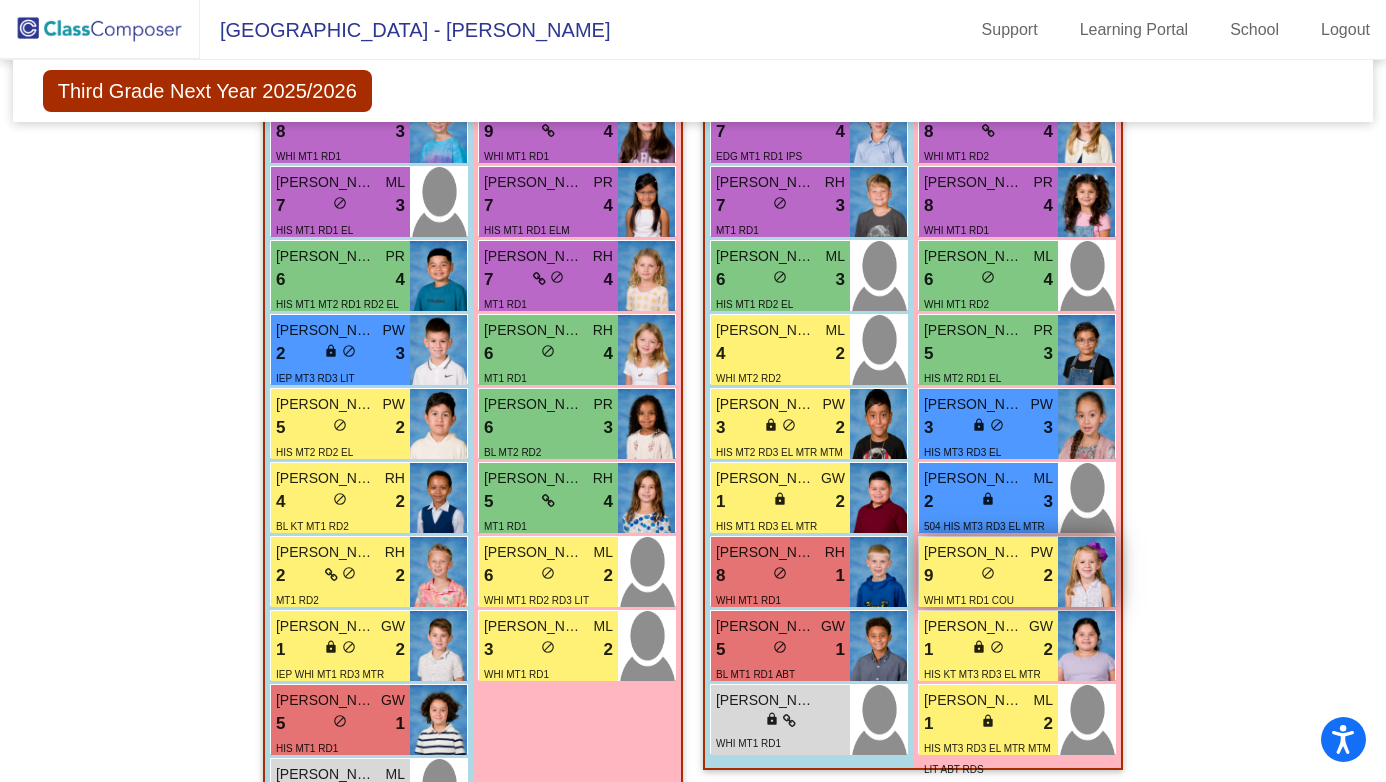 click on "Leah Ludington" at bounding box center [974, 552] 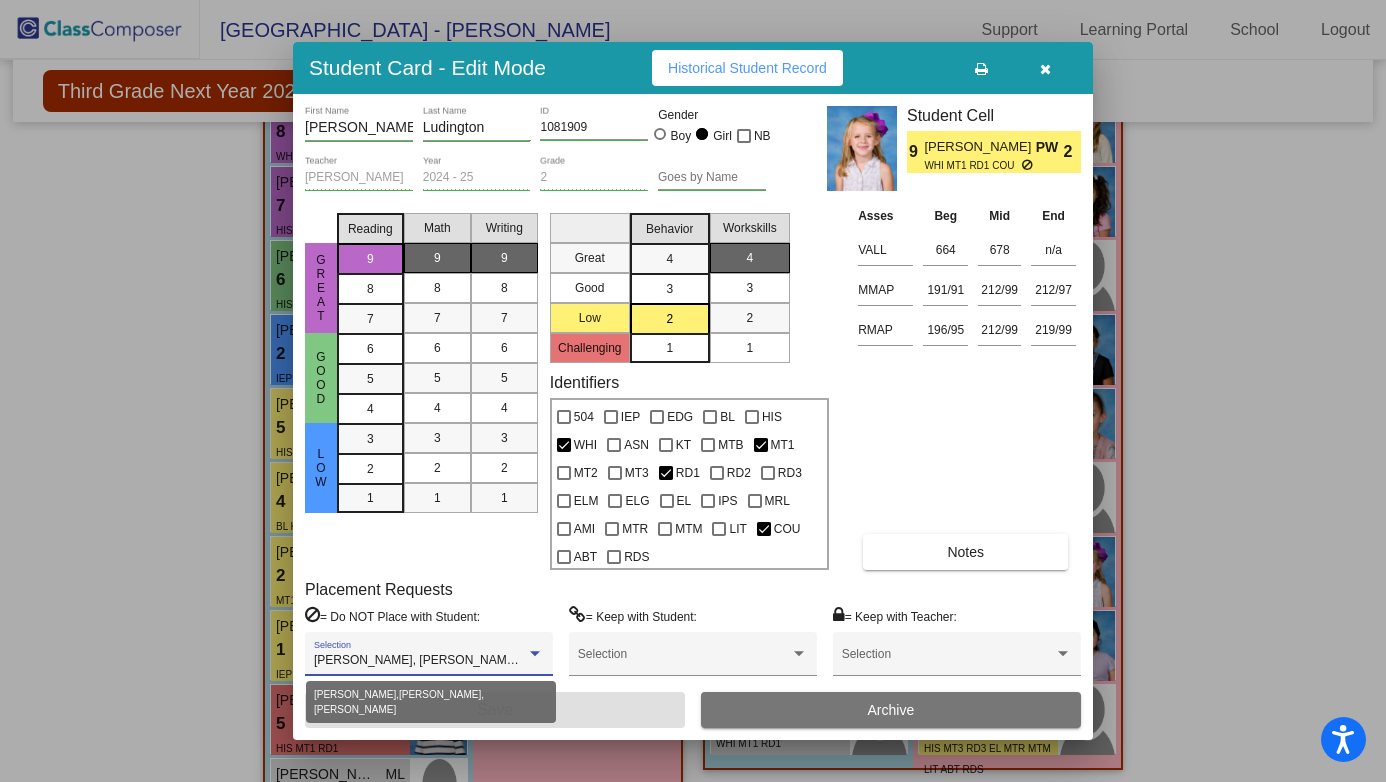 click at bounding box center [535, 654] 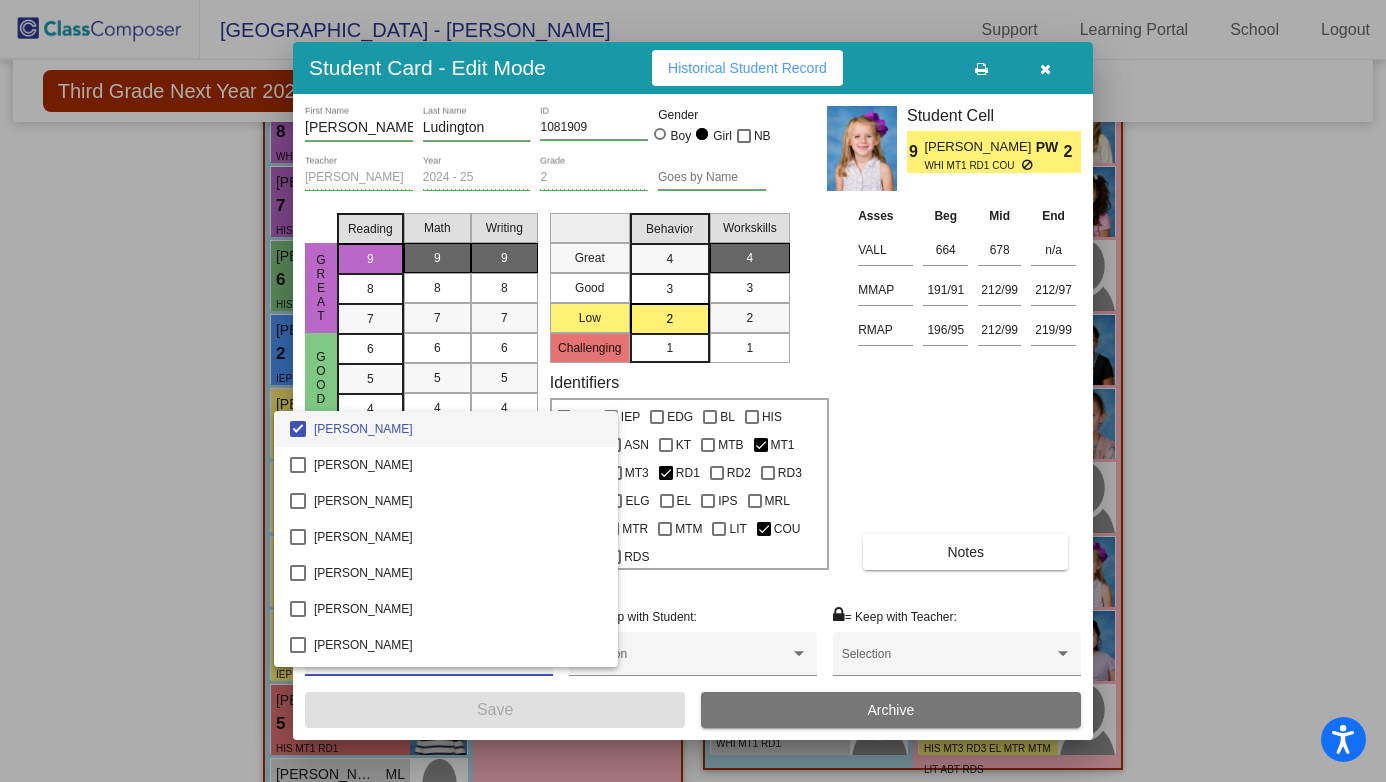 click at bounding box center [693, 391] 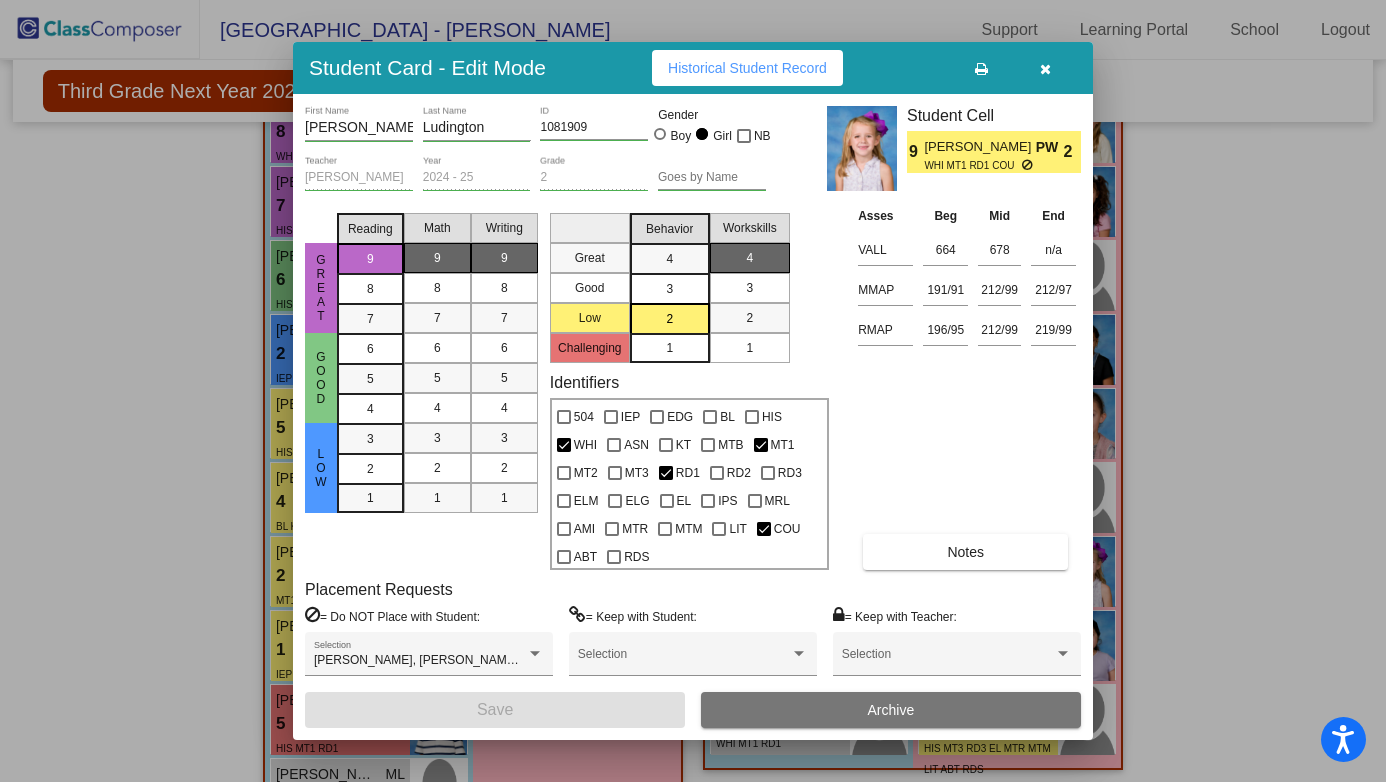 scroll, scrollTop: 0, scrollLeft: 0, axis: both 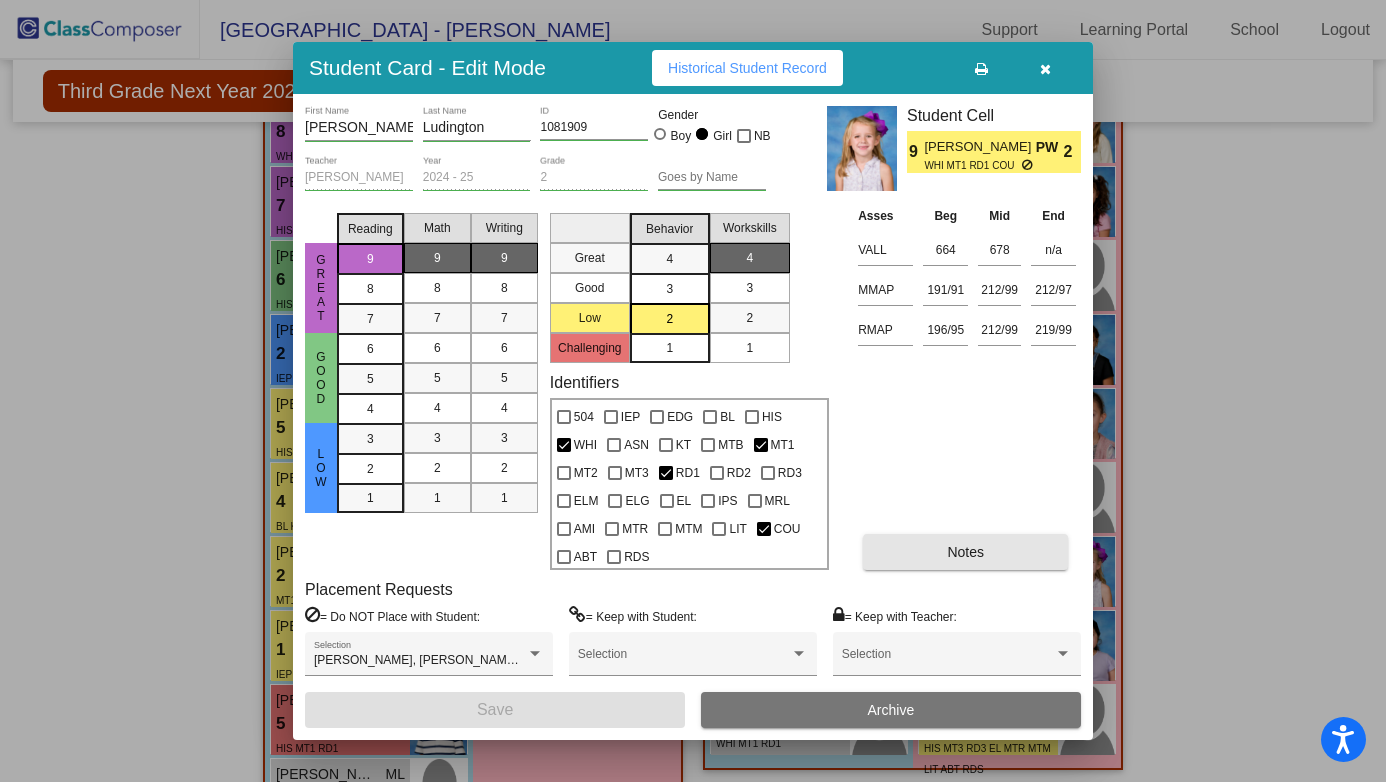 click on "Notes" at bounding box center [965, 552] 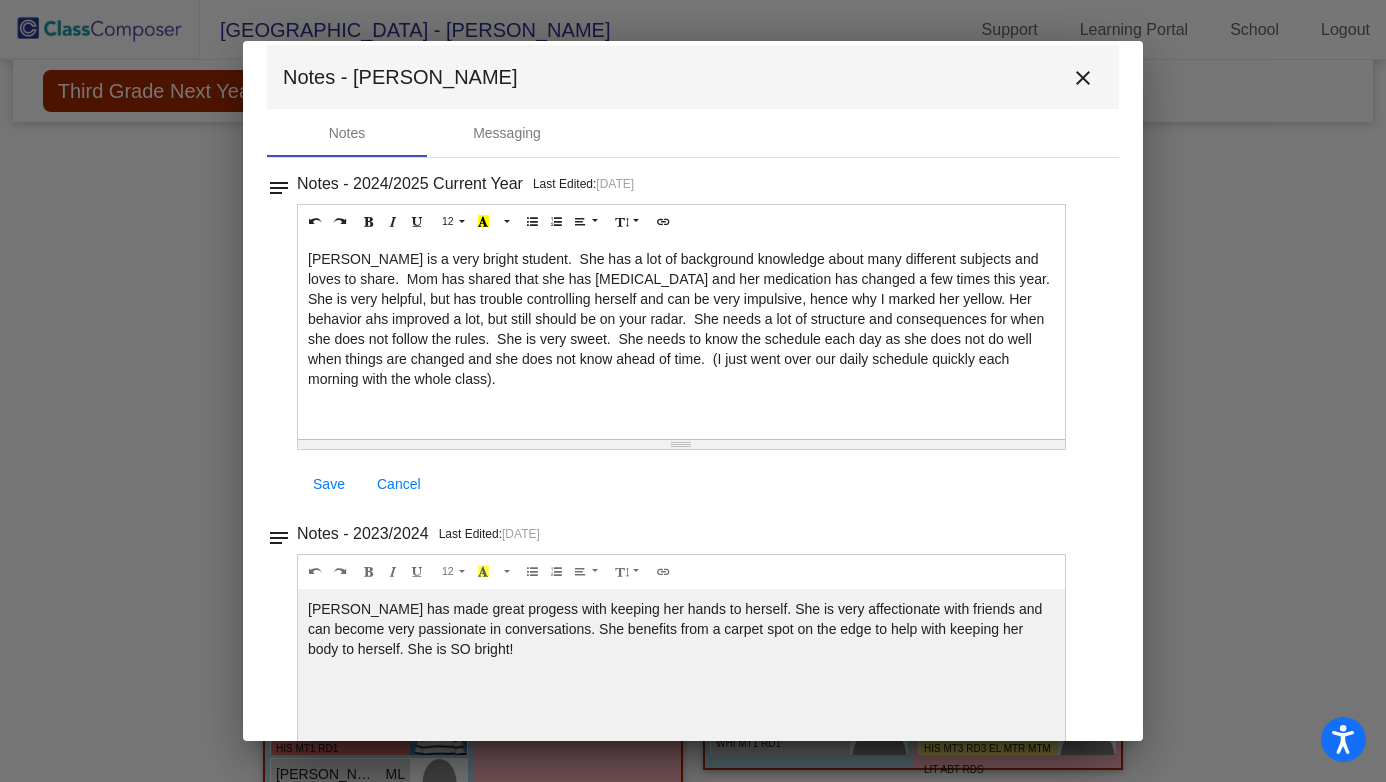 scroll, scrollTop: 17, scrollLeft: 0, axis: vertical 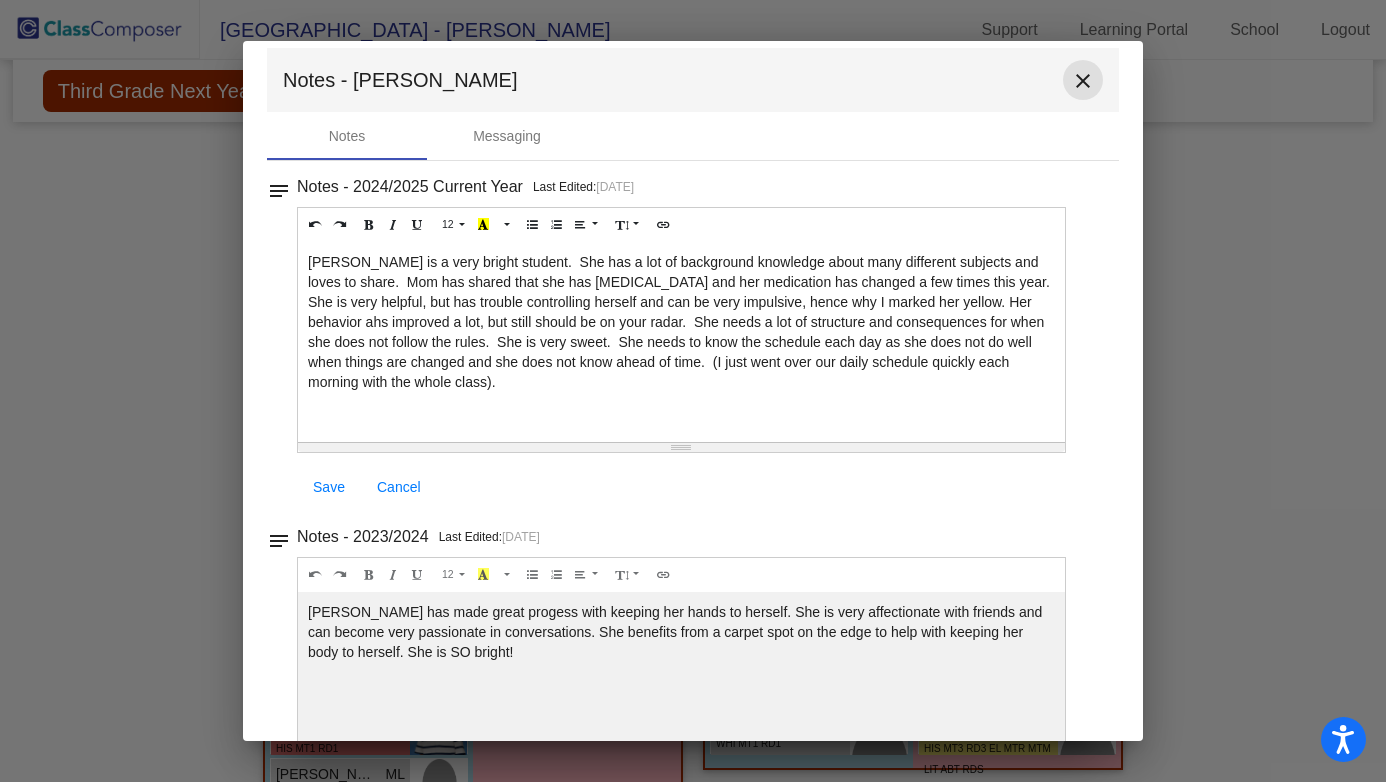 click on "close" at bounding box center [1083, 81] 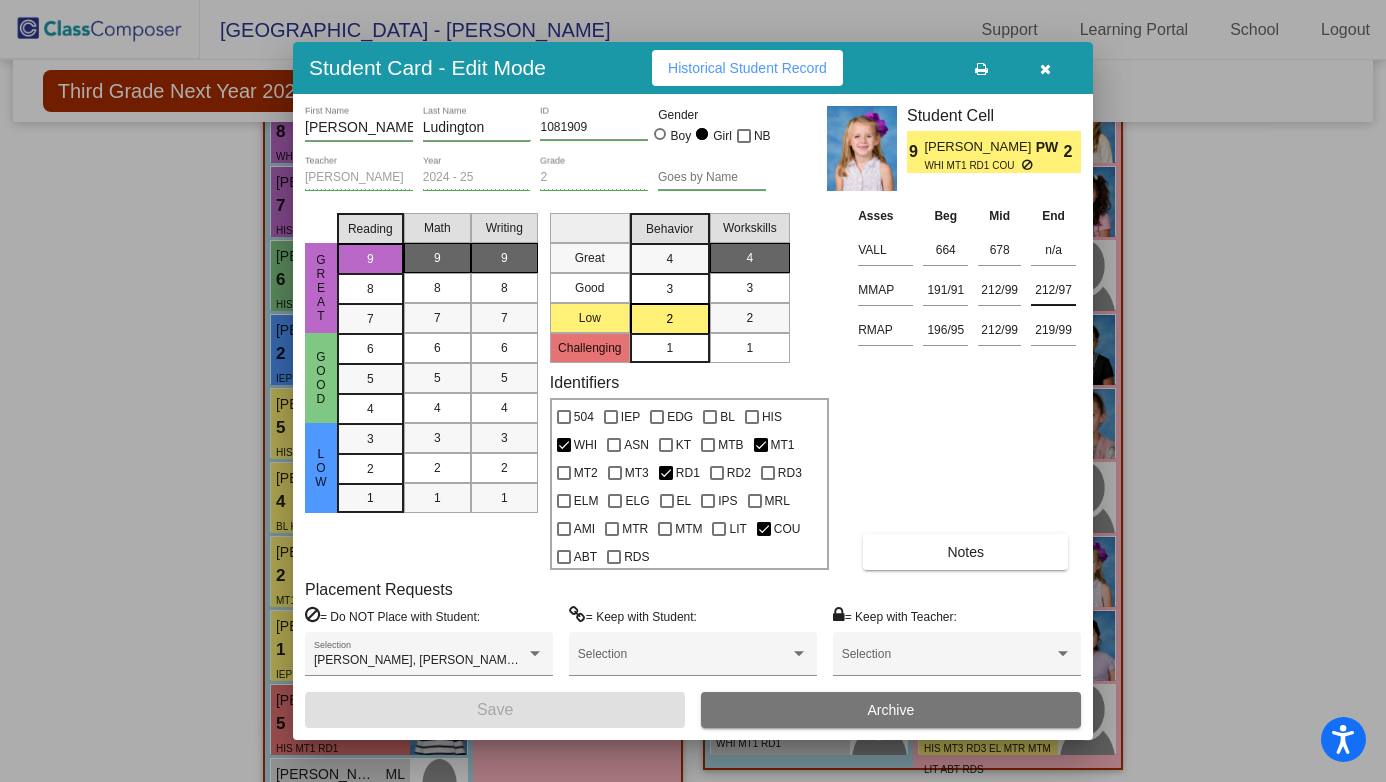 scroll, scrollTop: 0, scrollLeft: 0, axis: both 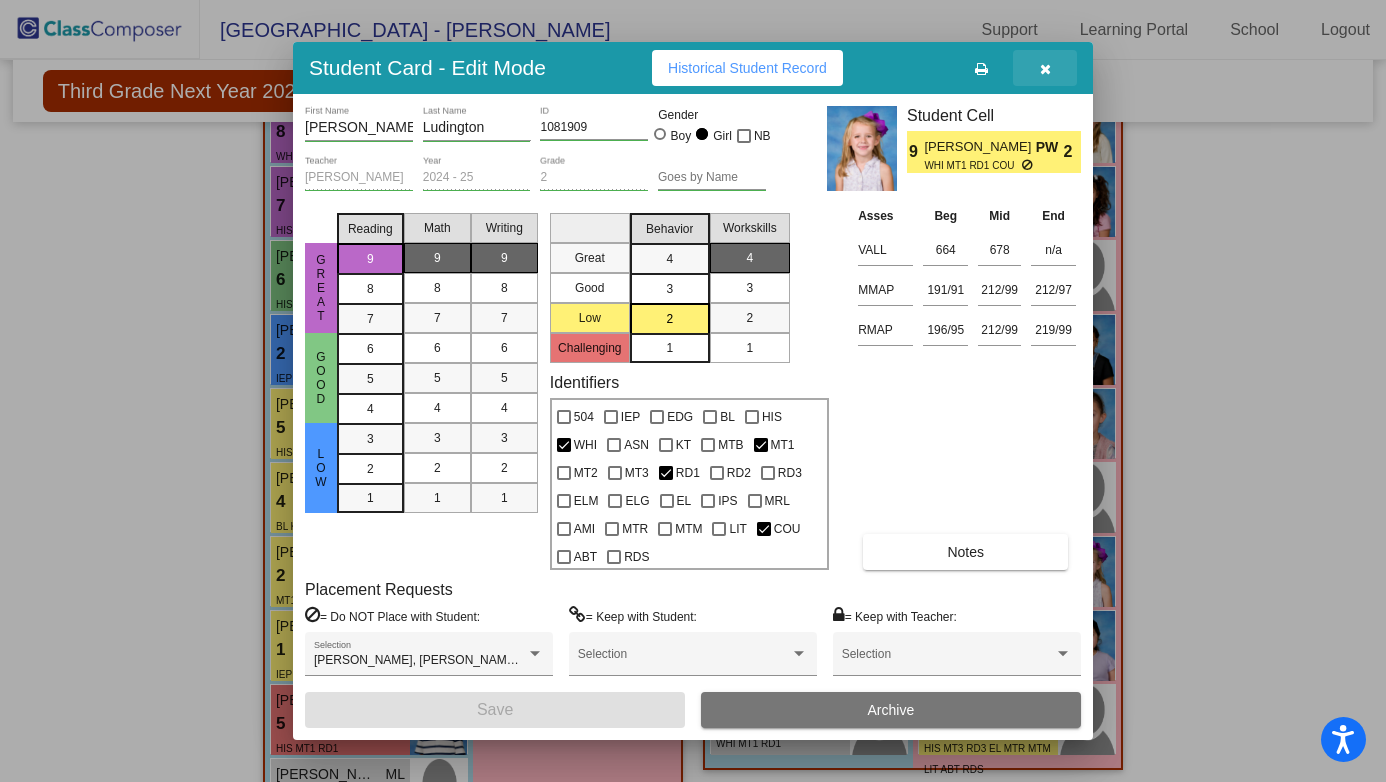 click at bounding box center [1045, 69] 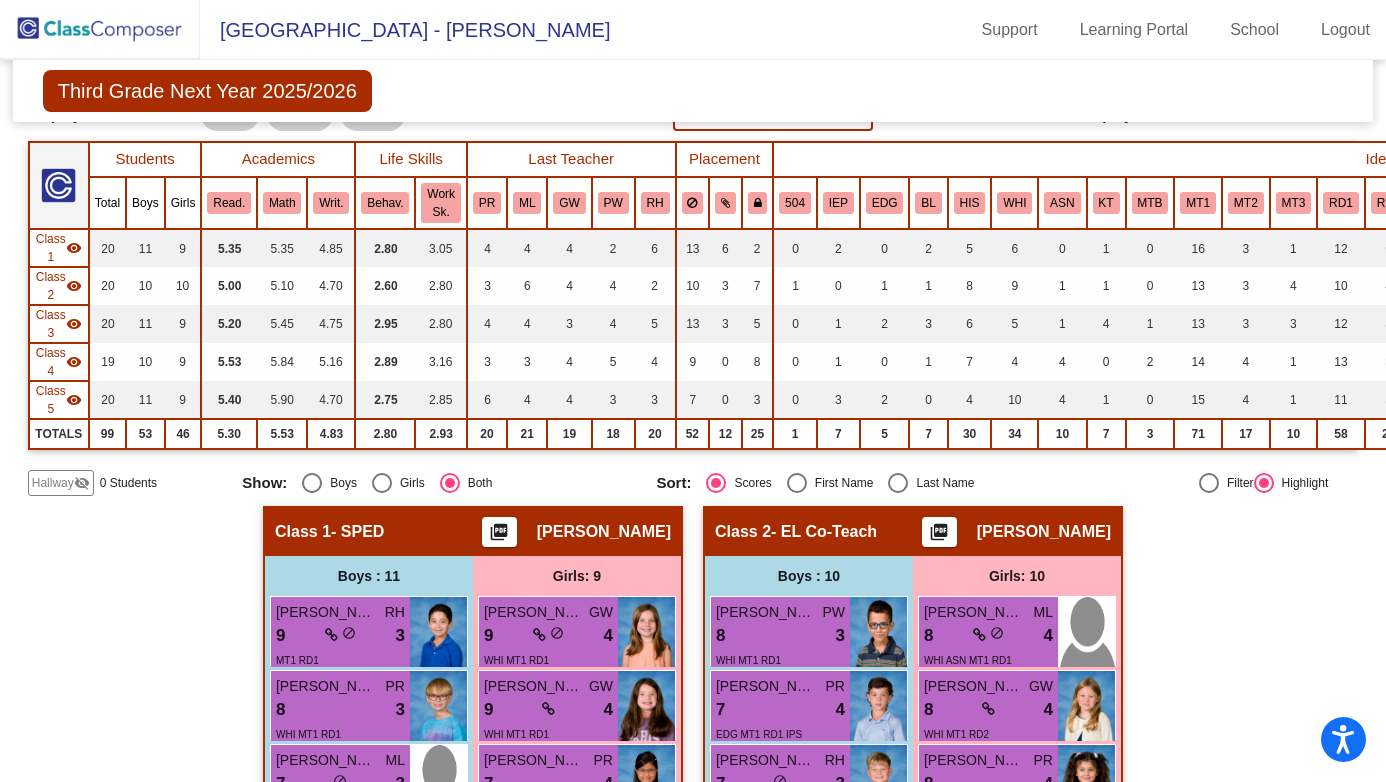 scroll, scrollTop: 0, scrollLeft: 0, axis: both 